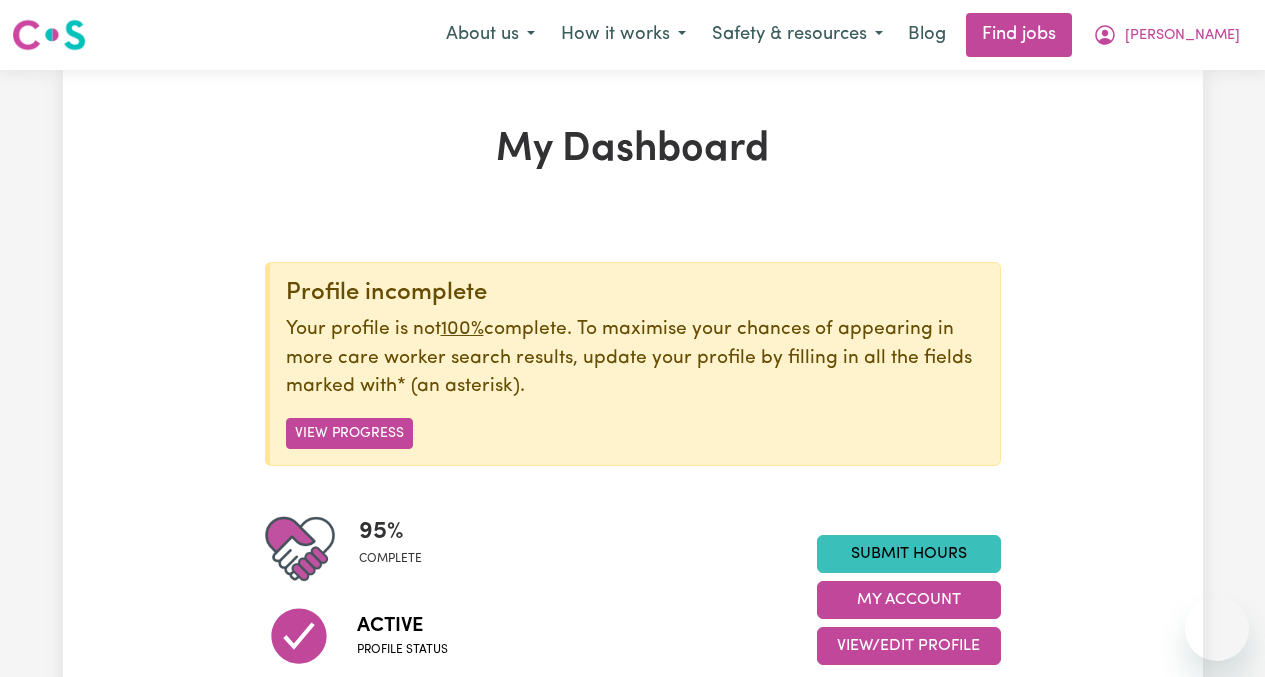 scroll, scrollTop: 0, scrollLeft: 0, axis: both 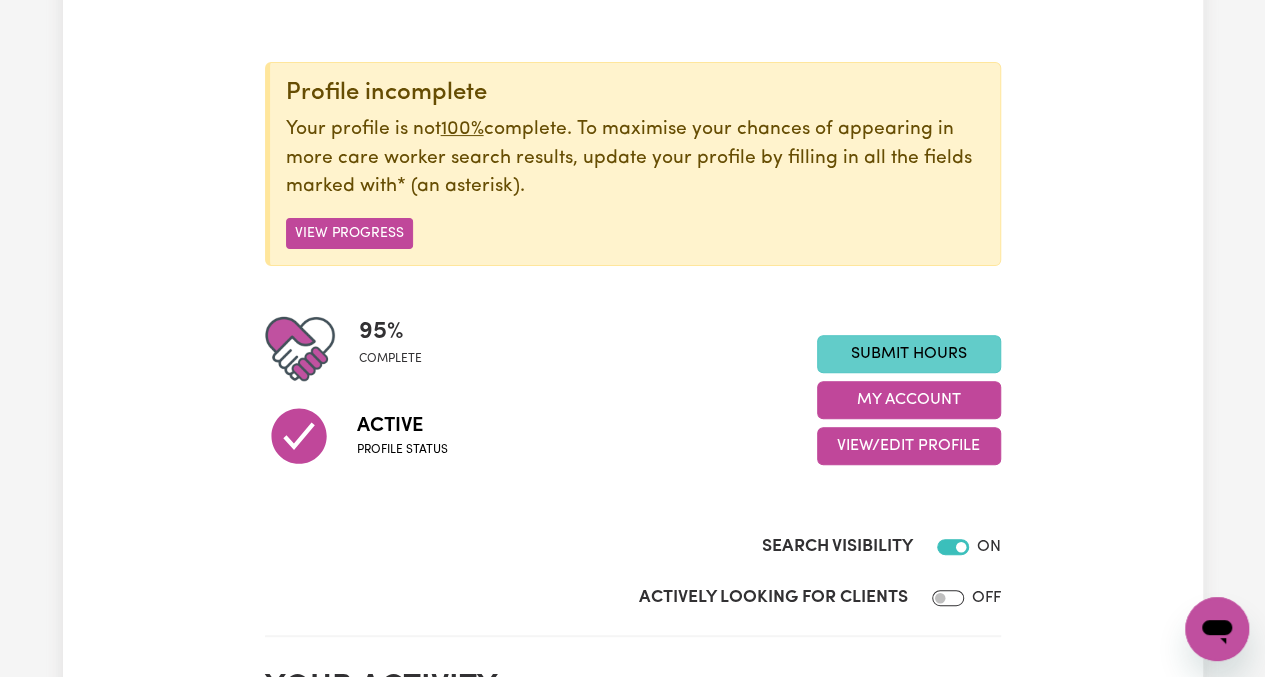 click on "Submit Hours" at bounding box center [909, 354] 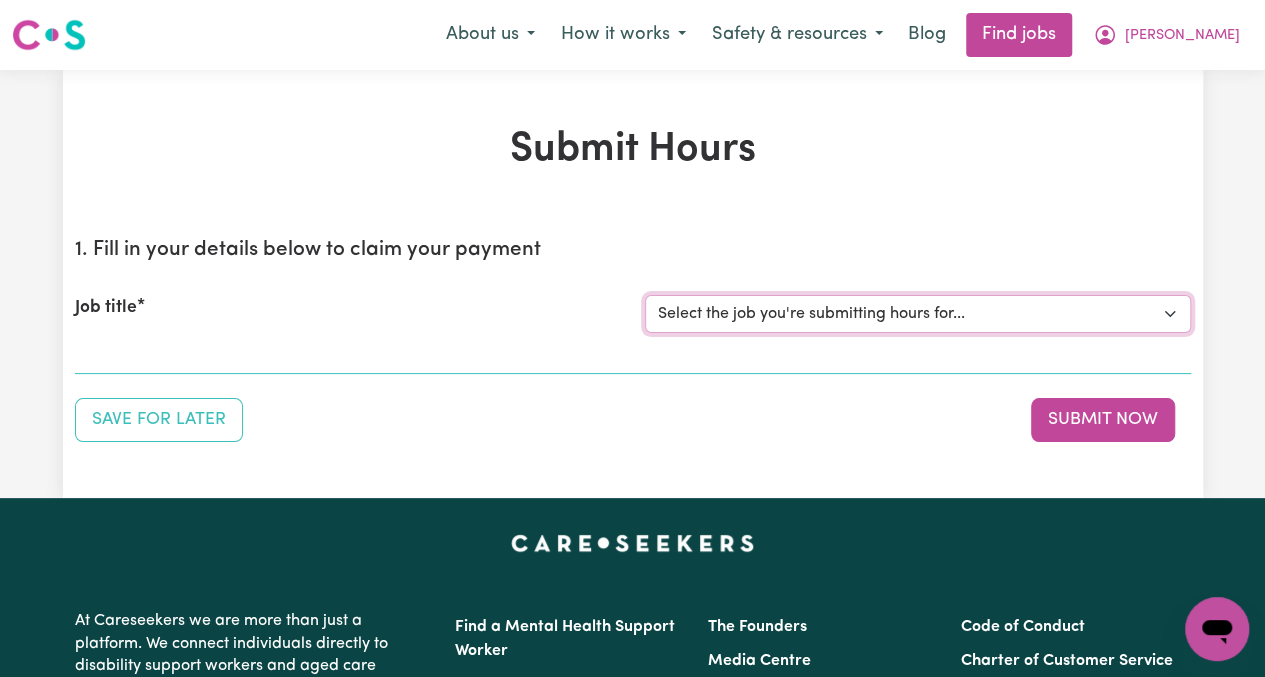 click on "Select the job you're submitting hours for... [[PERSON_NAME]] Greek speaking Carer needed to meal prep & assist with light domestic chores. Prefer greek speaking  [[PERSON_NAME]] [DEMOGRAPHIC_DATA] Support Worker Needed In [GEOGRAPHIC_DATA], [GEOGRAPHIC_DATA]" at bounding box center [918, 314] 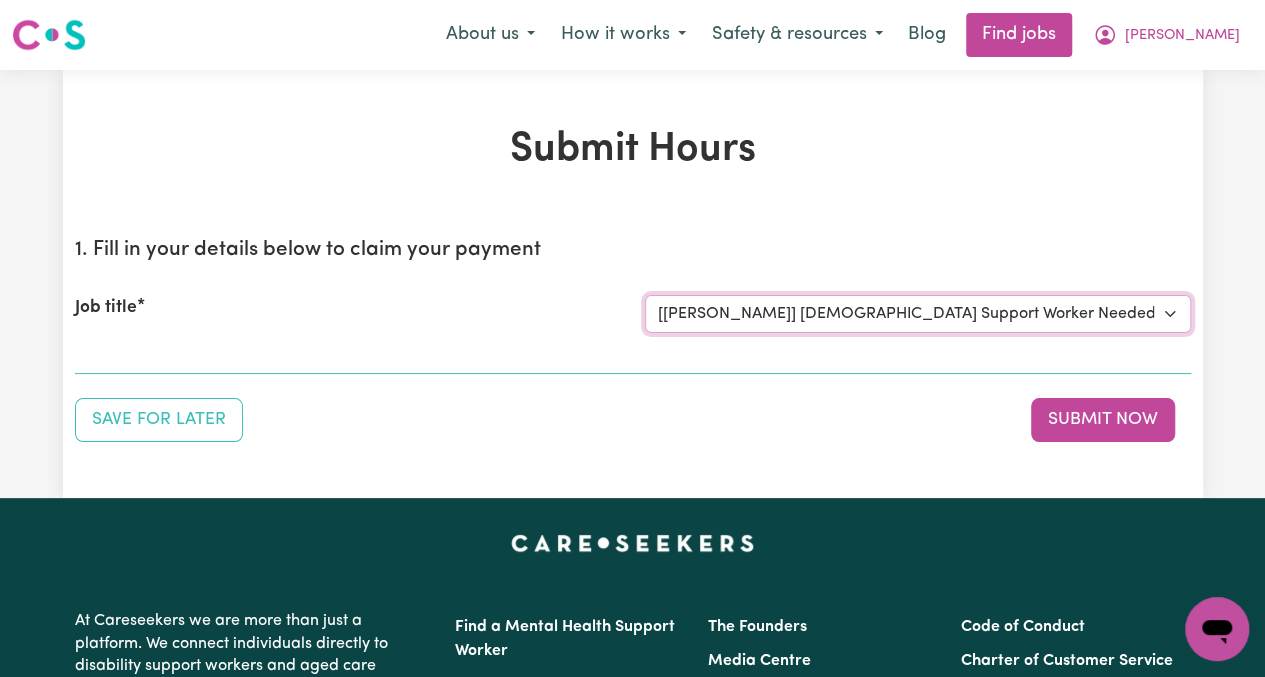 click on "Select the job you're submitting hours for... [[PERSON_NAME]] Greek speaking Carer needed to meal prep & assist with light domestic chores. Prefer greek speaking  [[PERSON_NAME]] [DEMOGRAPHIC_DATA] Support Worker Needed In [GEOGRAPHIC_DATA], [GEOGRAPHIC_DATA]" at bounding box center [918, 314] 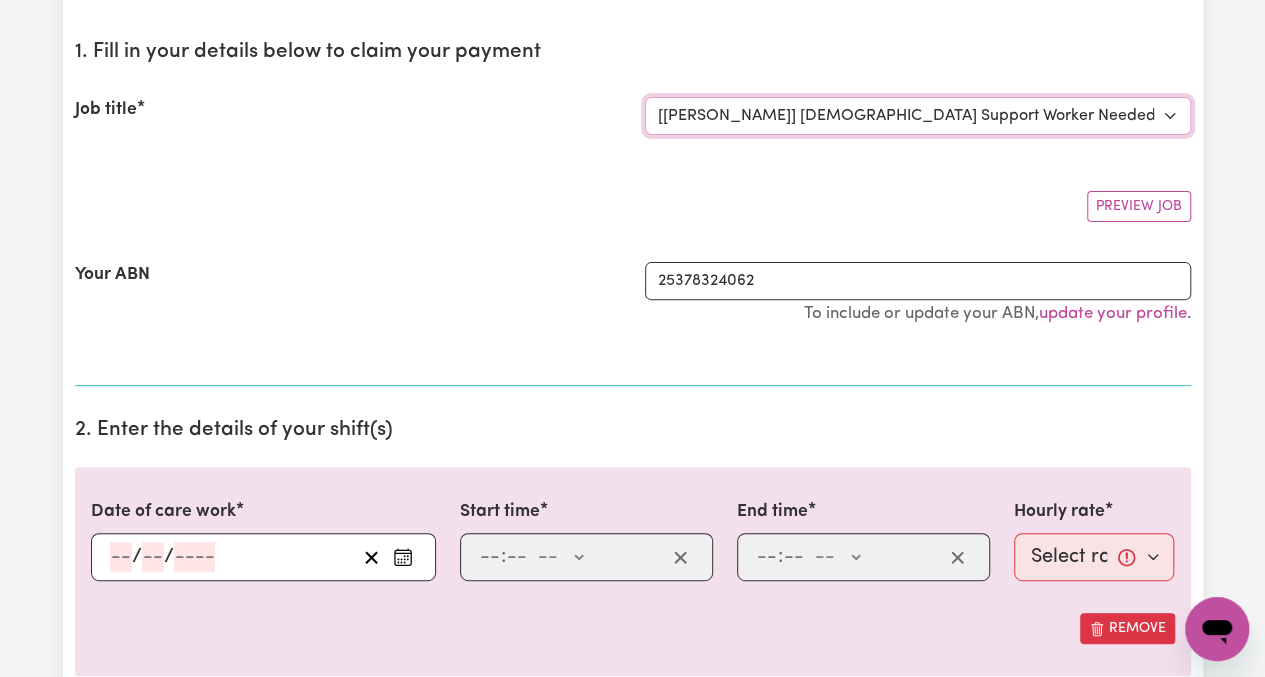 scroll, scrollTop: 200, scrollLeft: 0, axis: vertical 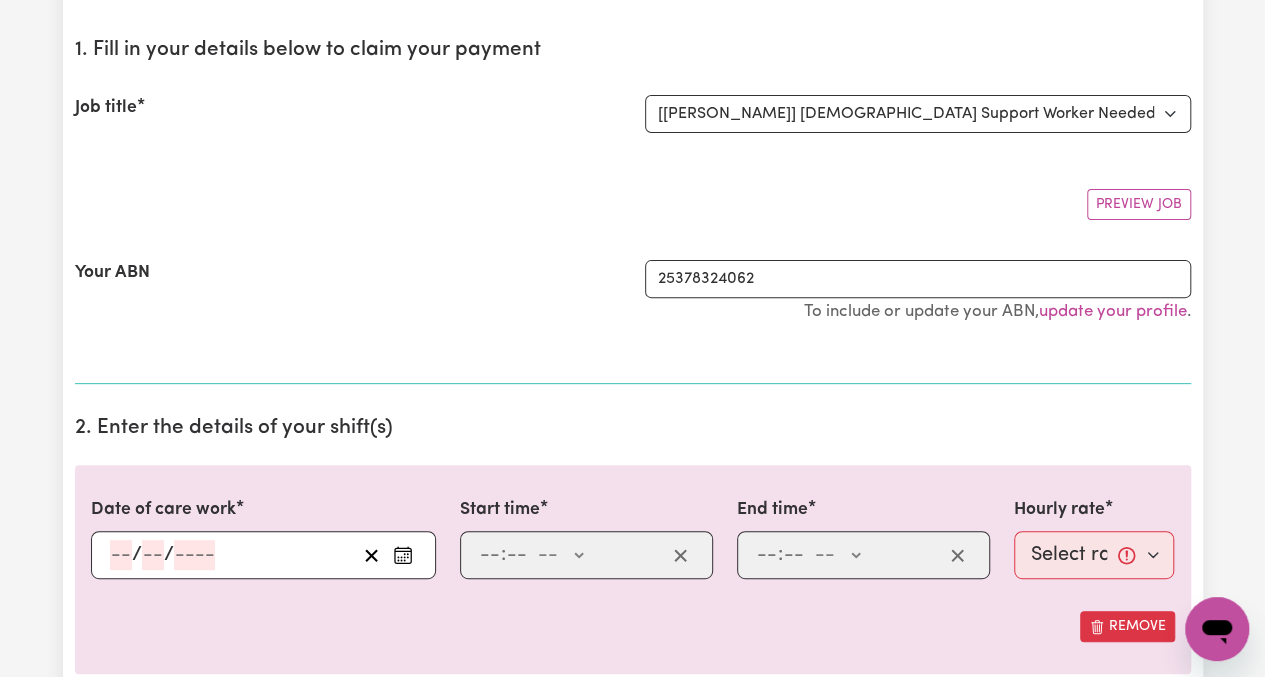 click 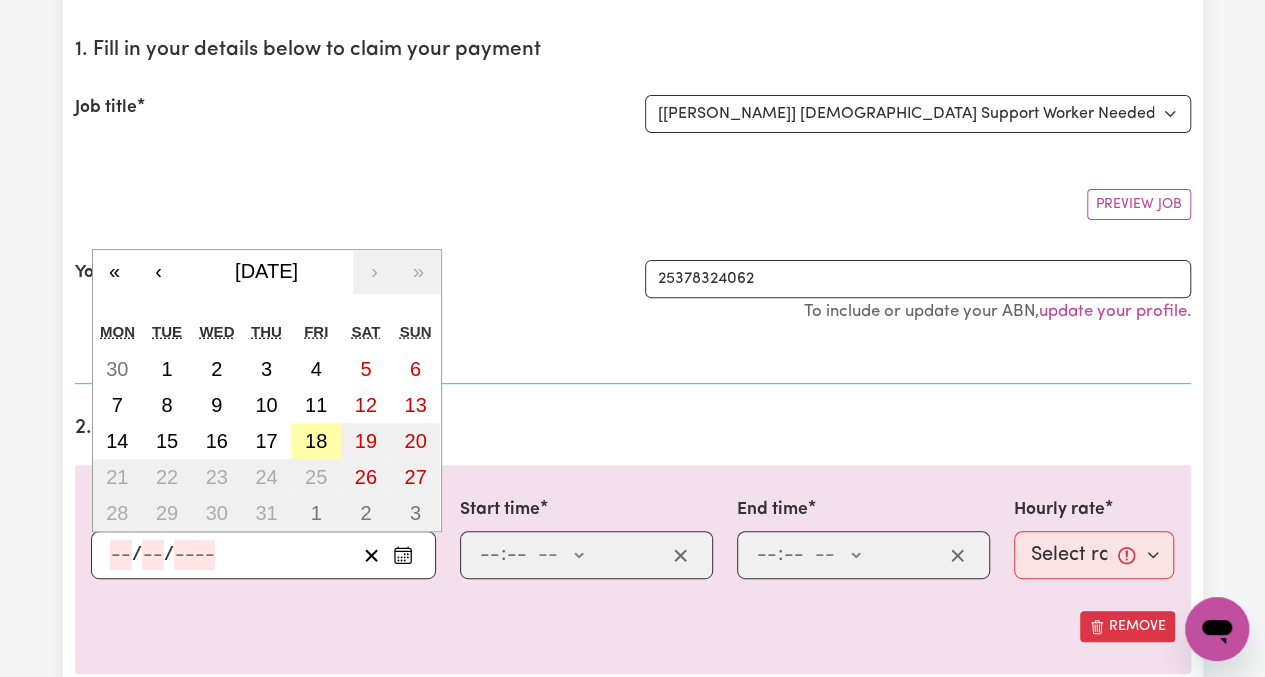 click on "18" at bounding box center (316, 441) 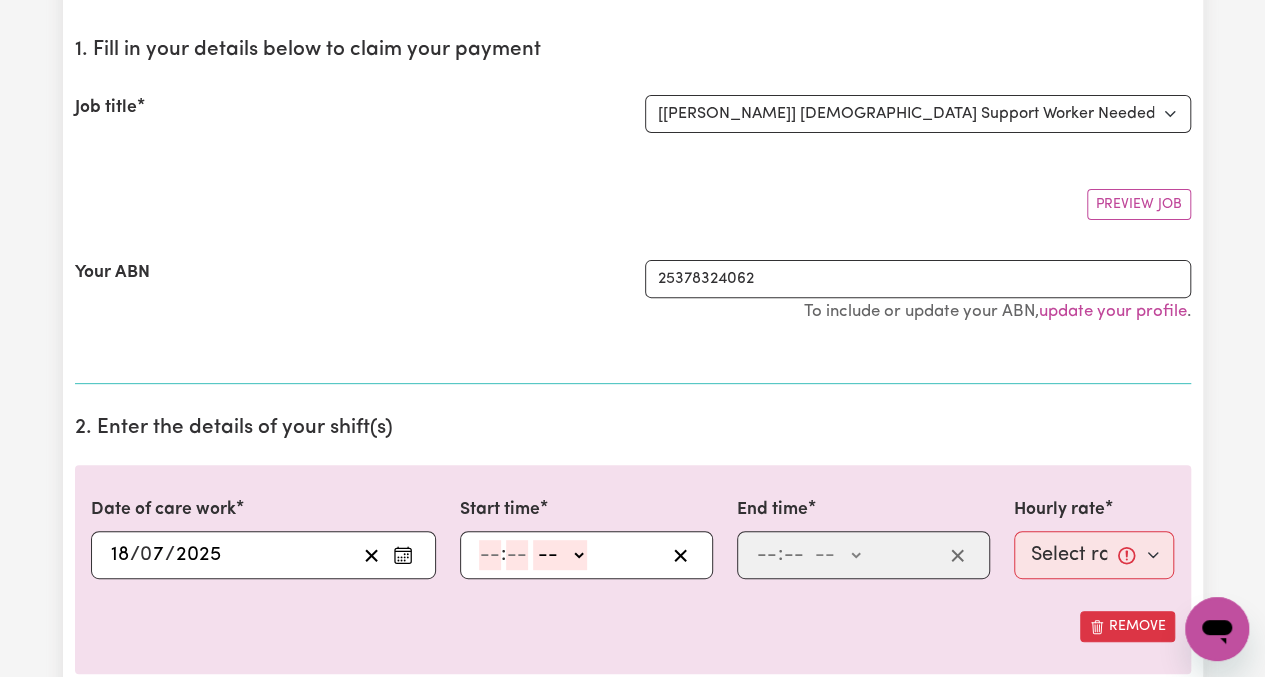 click 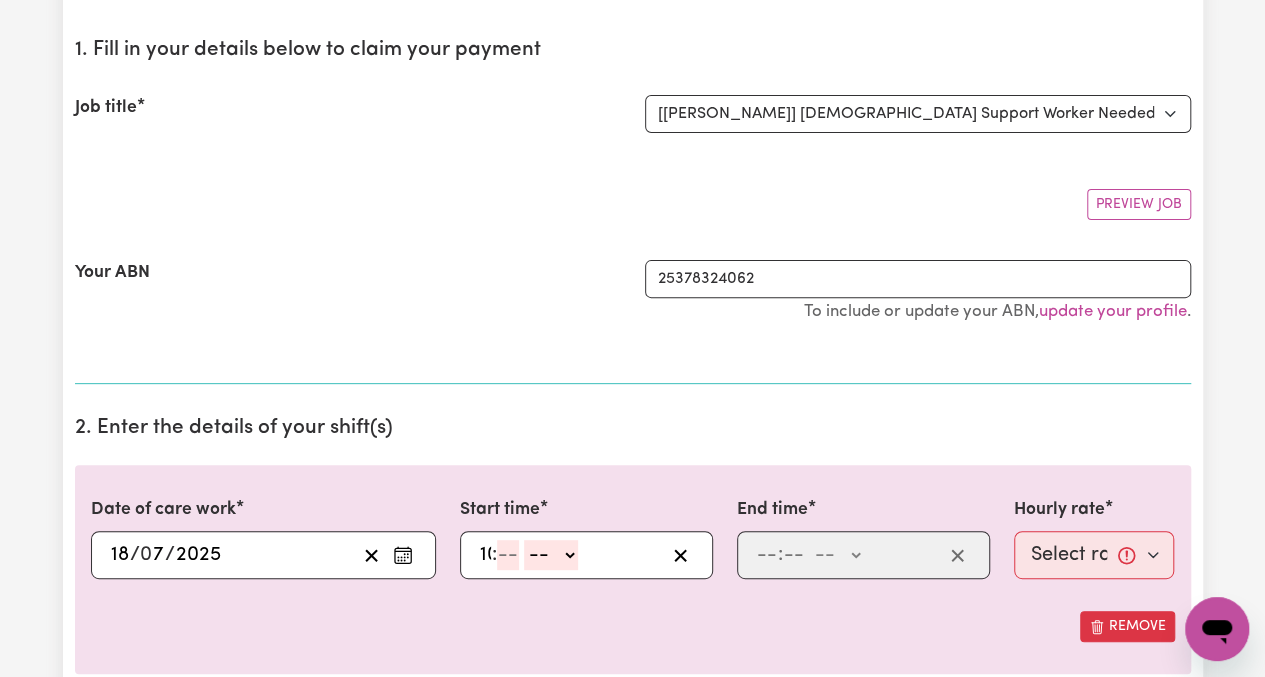 type on "10" 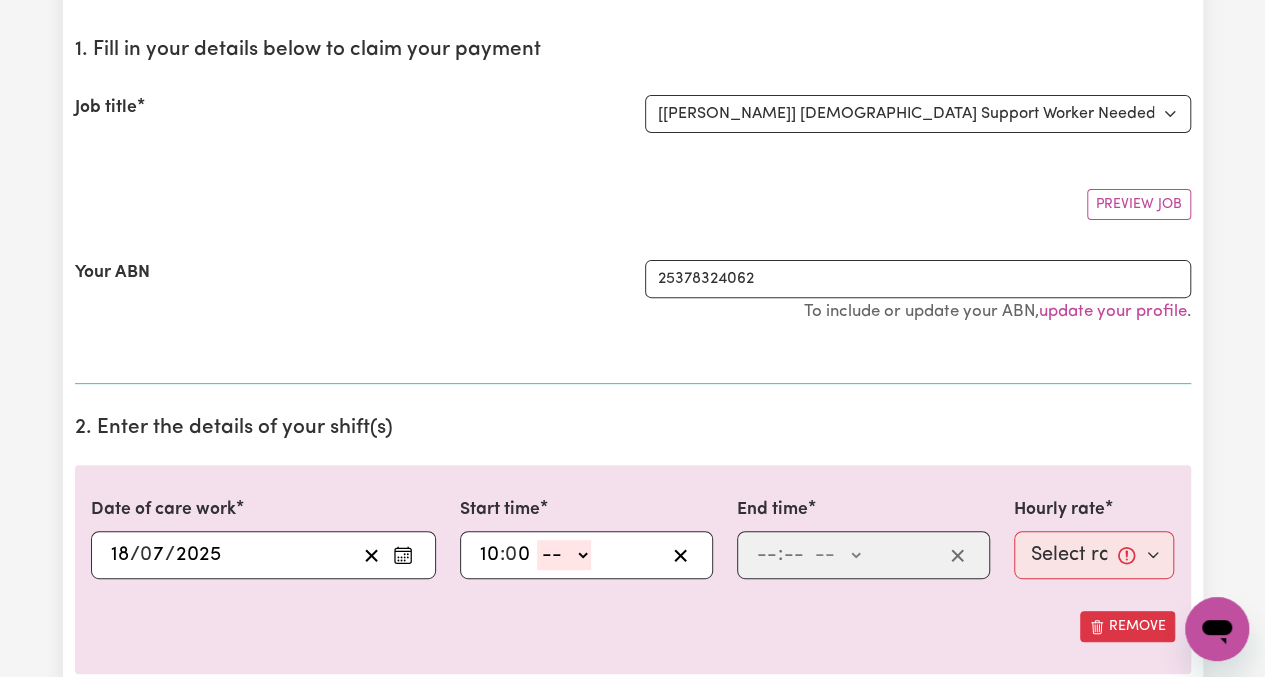 type on "0" 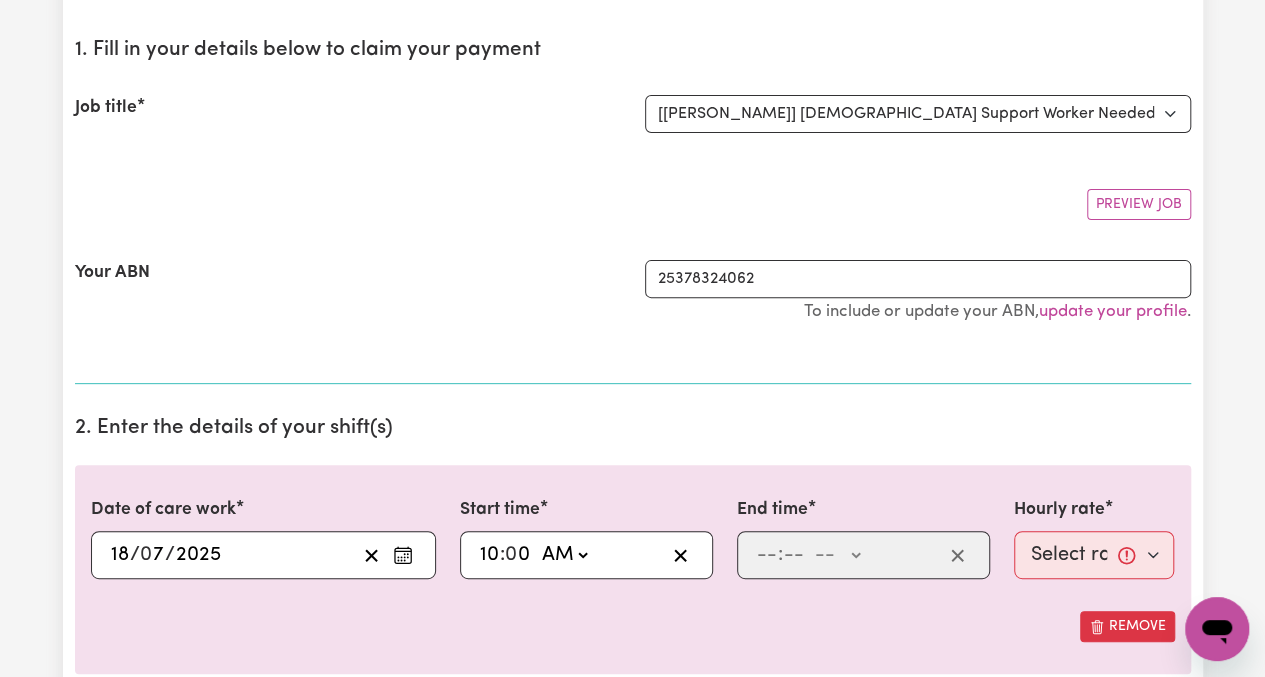 click on "-- AM PM" 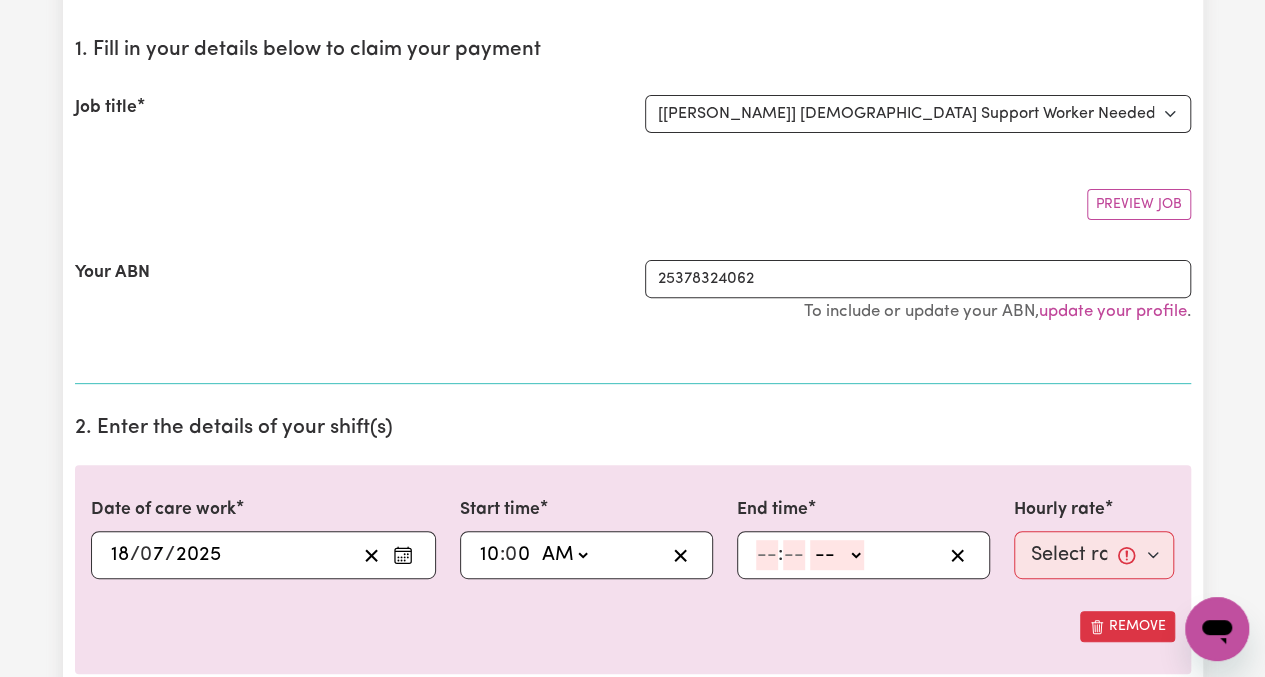 click 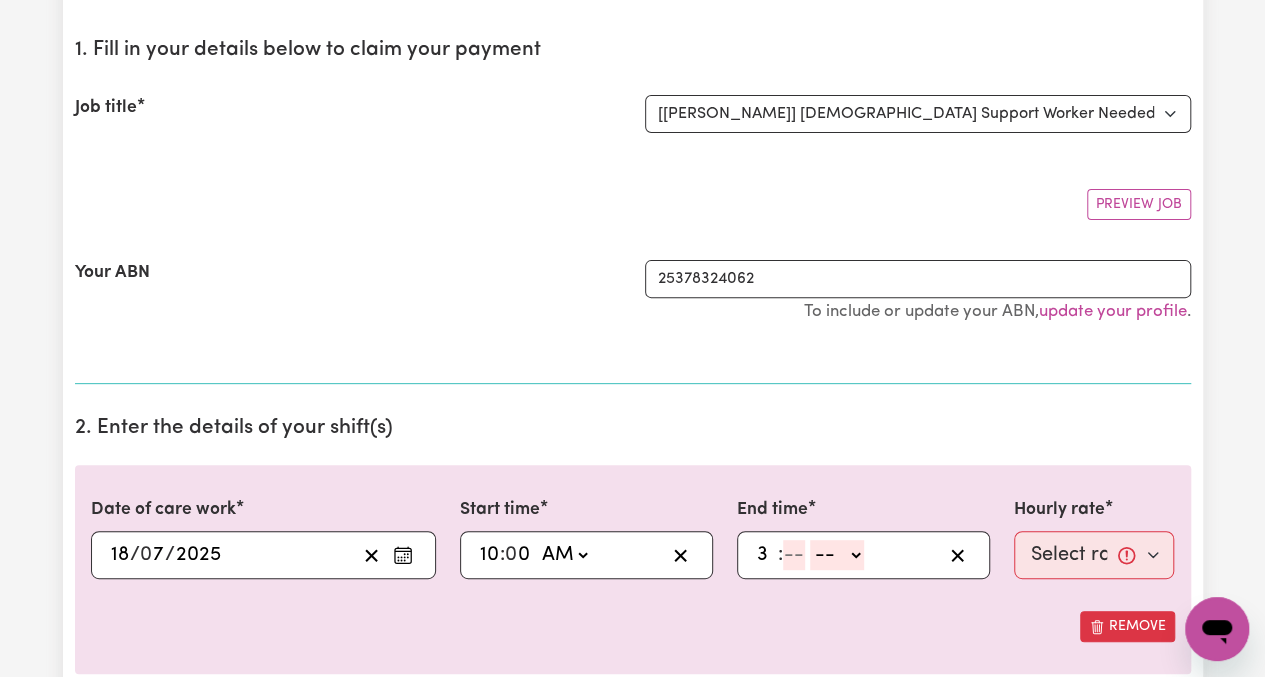 type on "3" 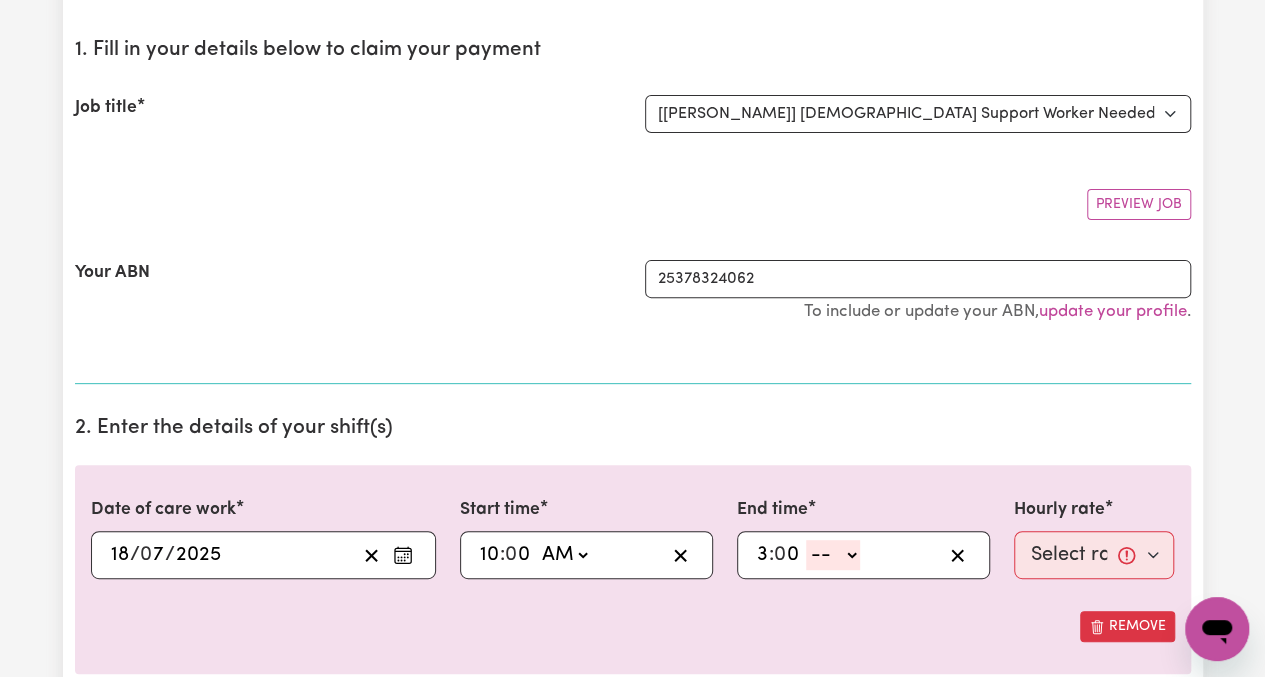 type on "0" 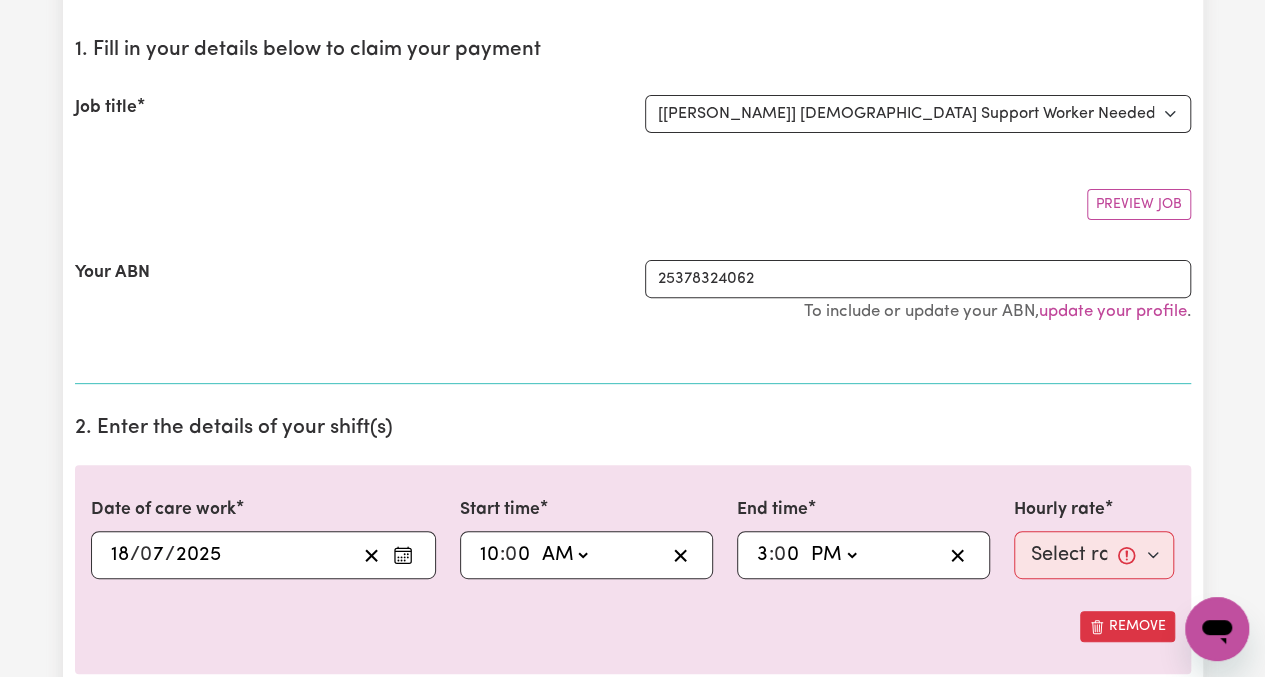 click on "-- AM PM" 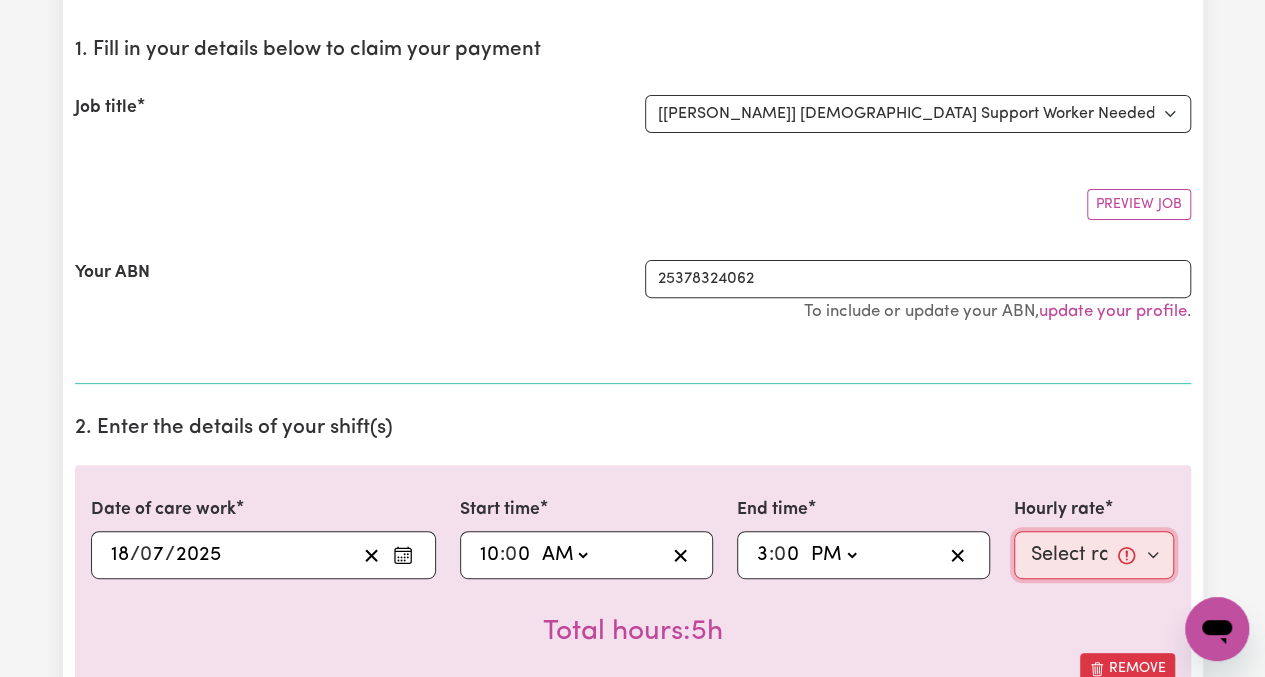 click on "Select rate... $65.21 (Weekday) $144.88 (Public Holiday) $71.85 (Evening Care)" at bounding box center [1094, 555] 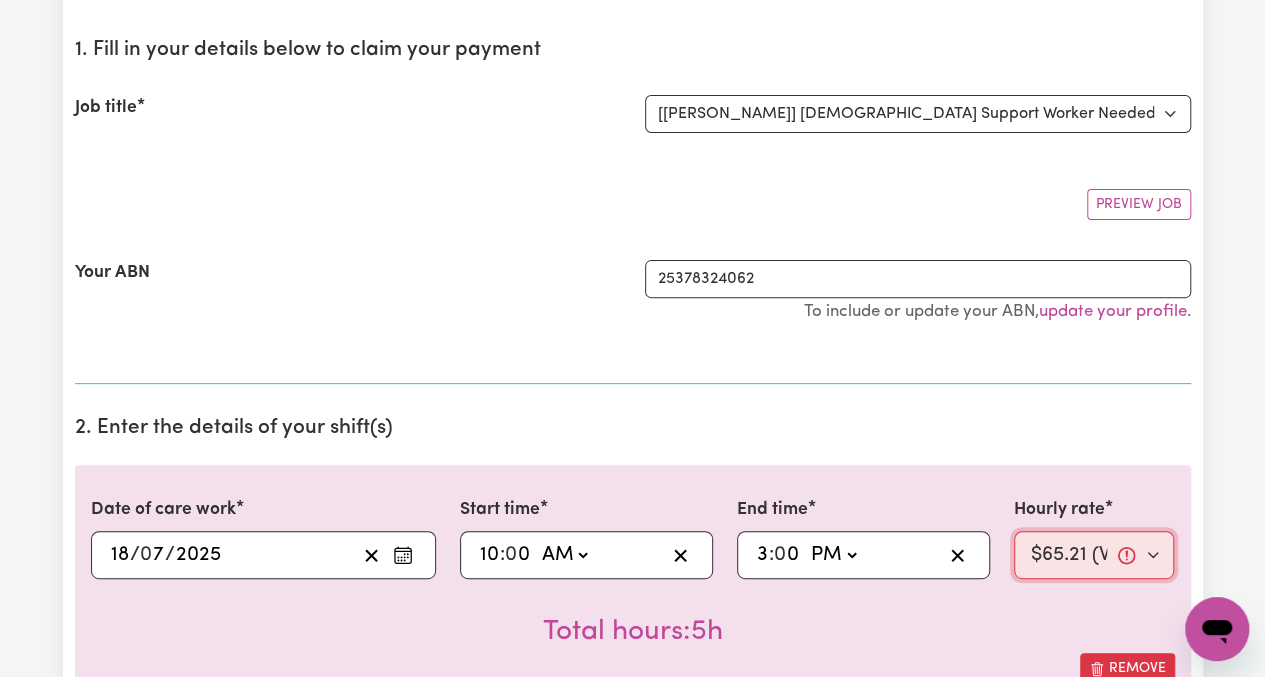 click on "Select rate... $65.21 (Weekday) $144.88 (Public Holiday) $71.85 (Evening Care)" at bounding box center [1094, 555] 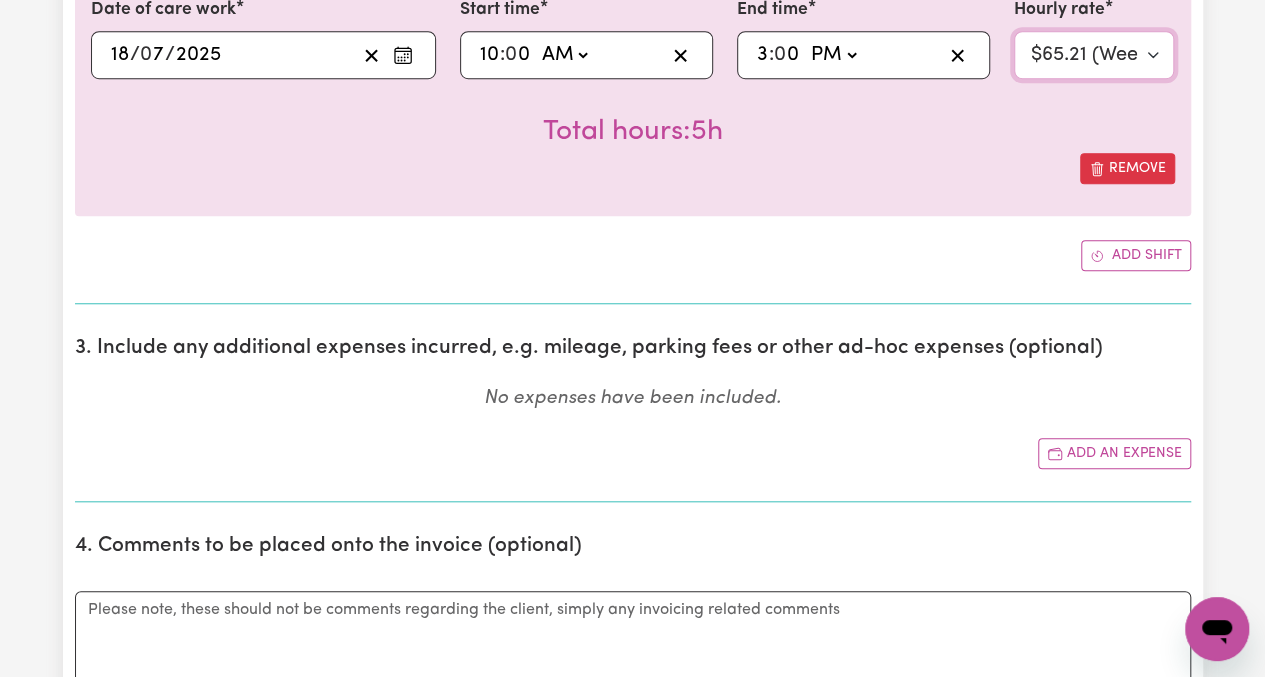 scroll, scrollTop: 800, scrollLeft: 0, axis: vertical 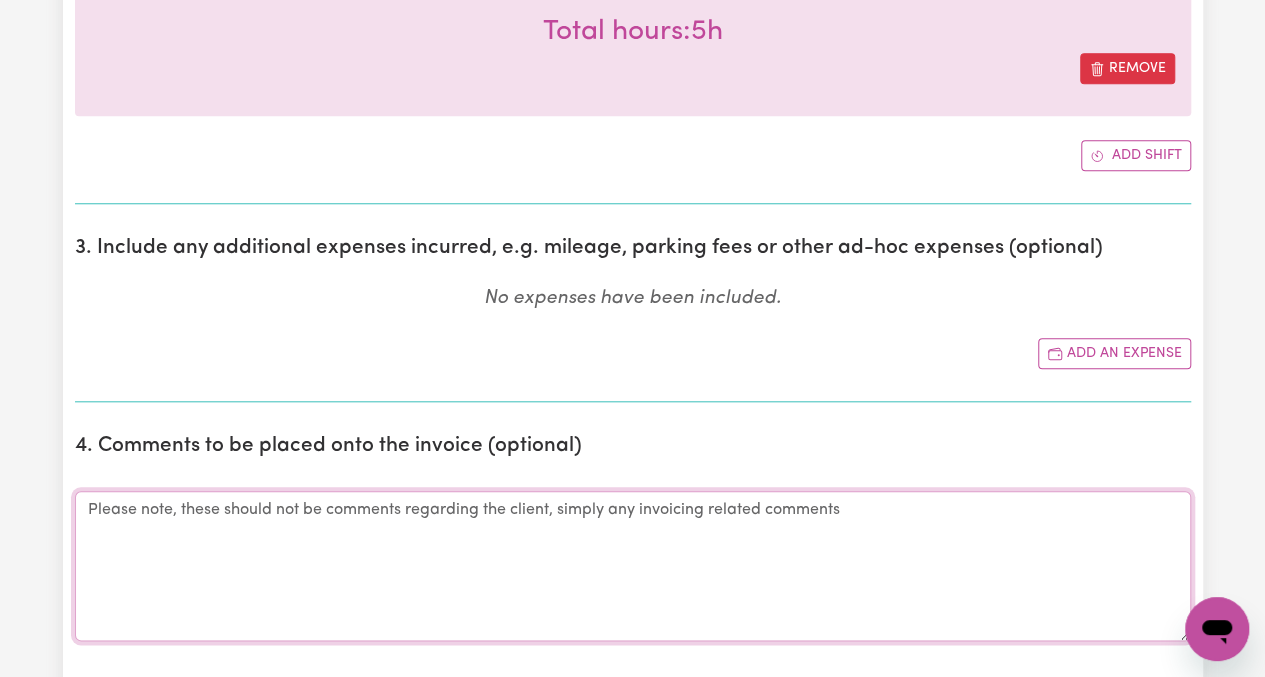 click on "Comments" at bounding box center [633, 566] 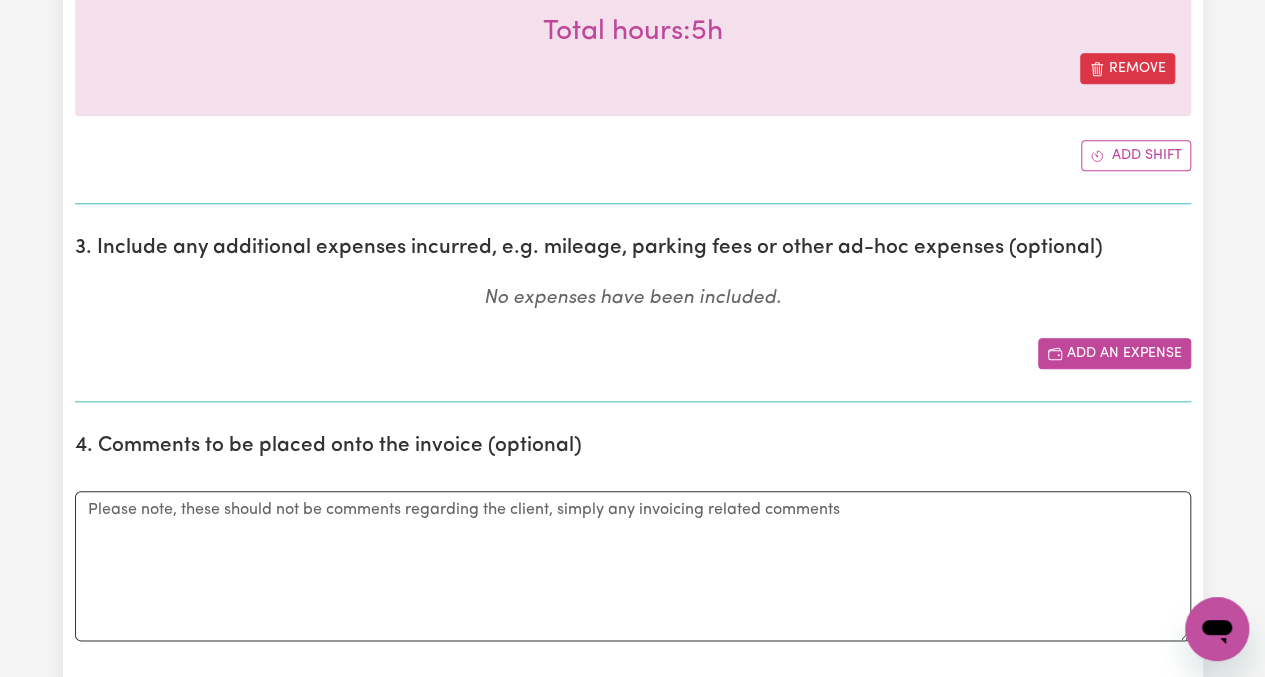 click on "Add an expense" at bounding box center (1114, 353) 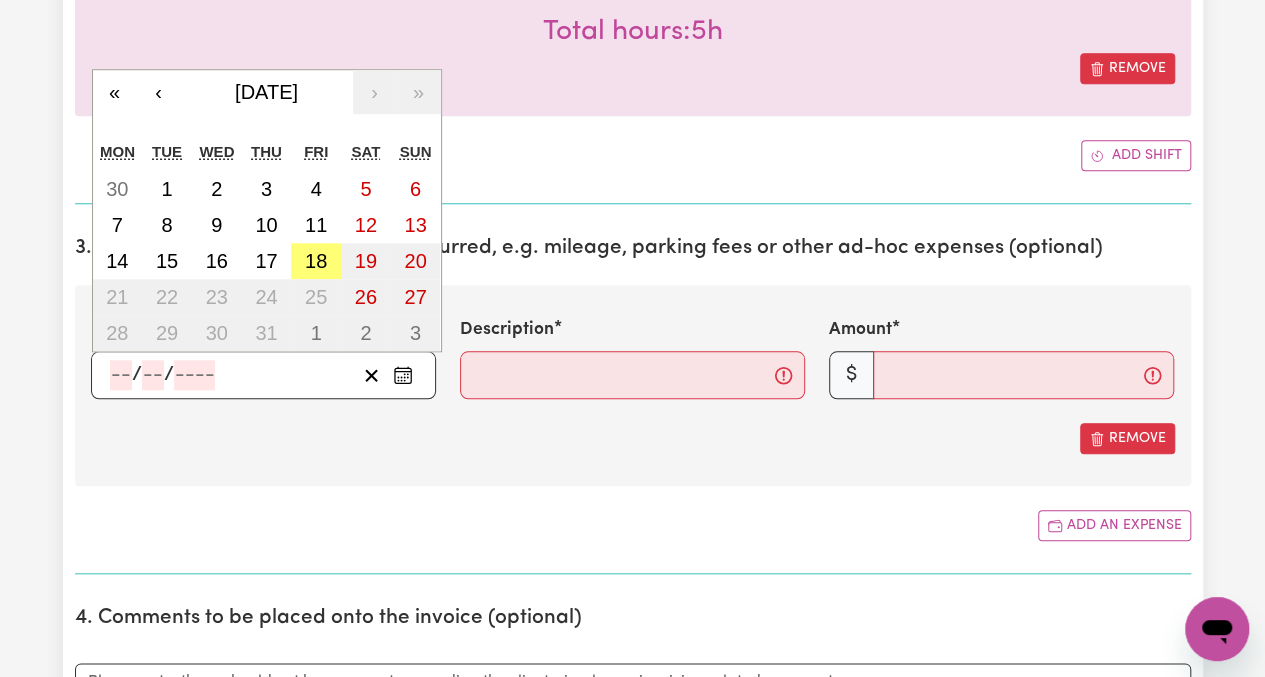 click 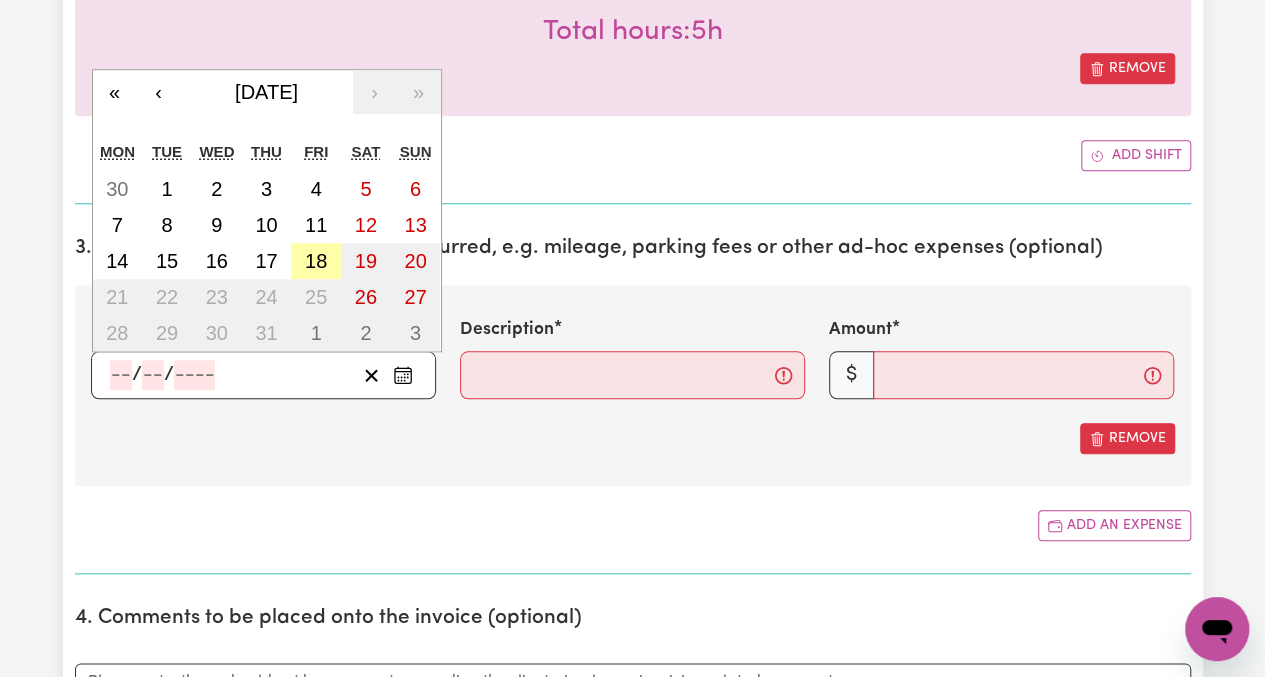 click on "18" at bounding box center [316, 261] 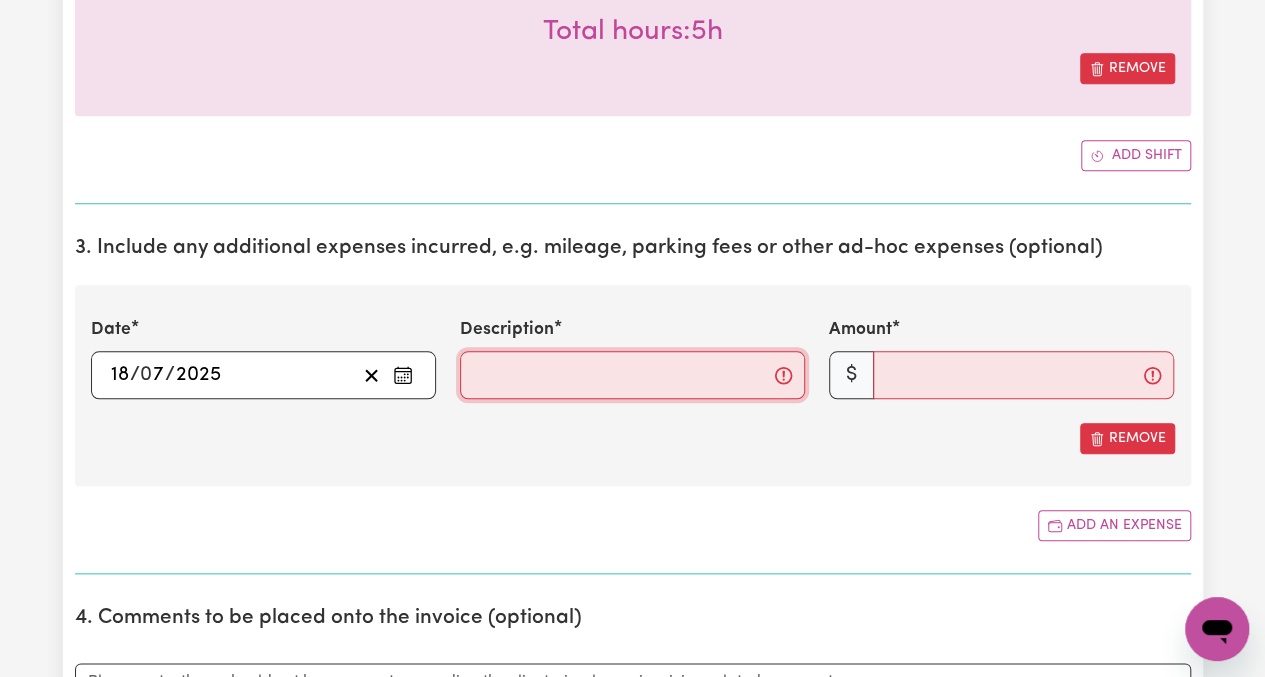 click on "Description" at bounding box center [632, 375] 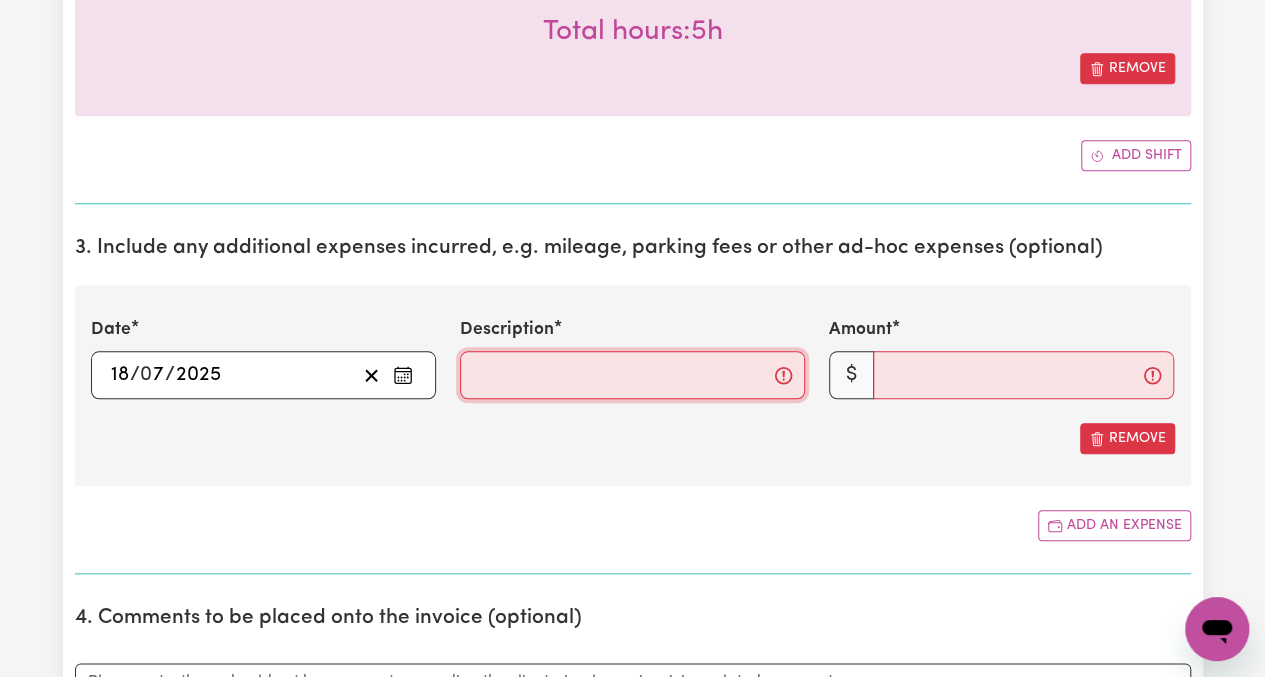 type on "Travel" 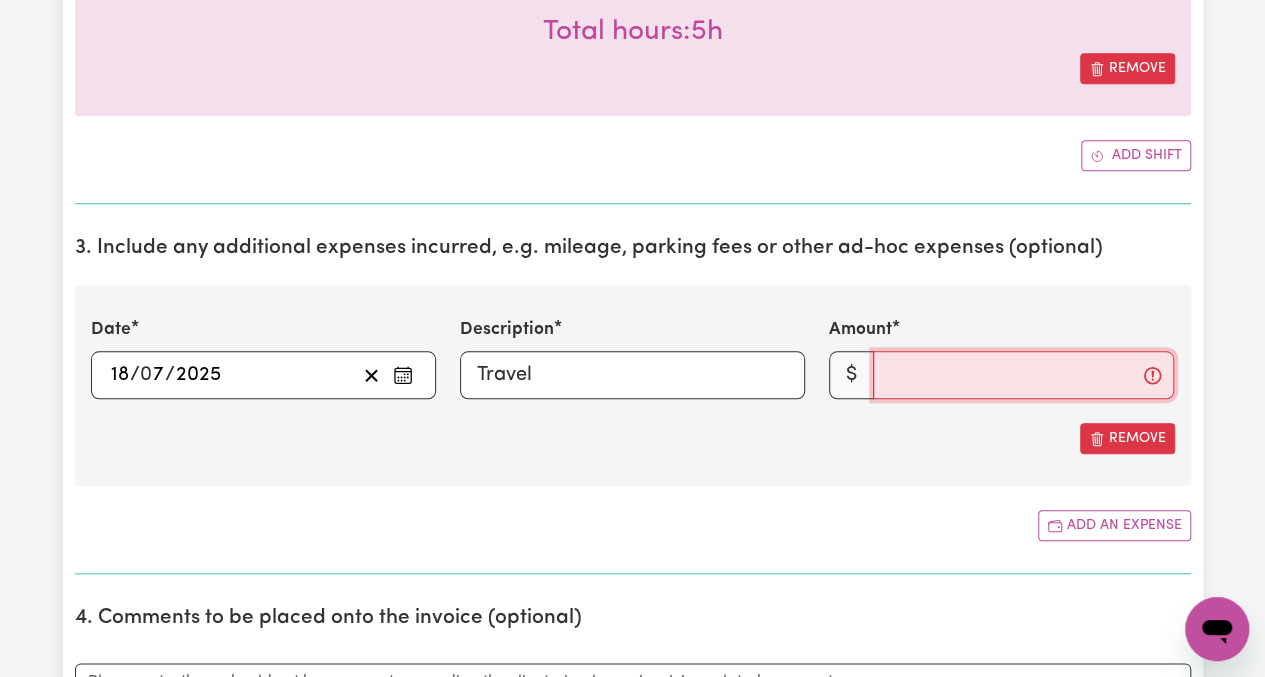 click on "Amount" at bounding box center [1023, 375] 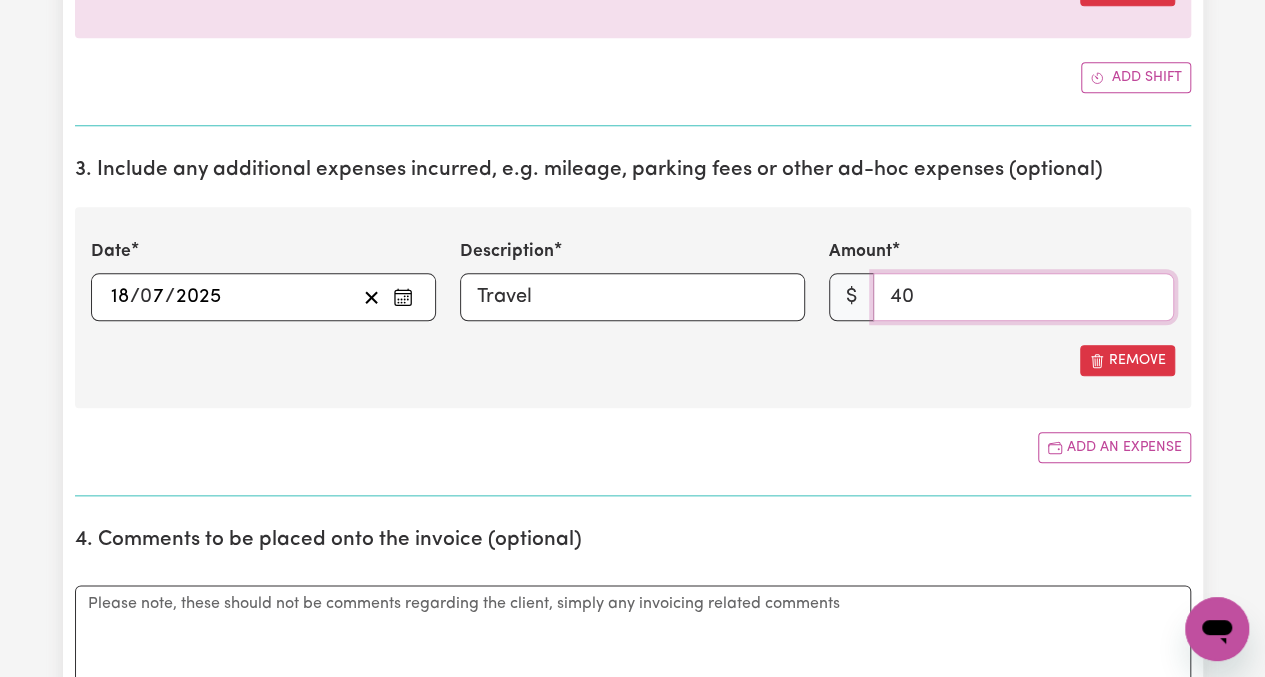 scroll, scrollTop: 1000, scrollLeft: 0, axis: vertical 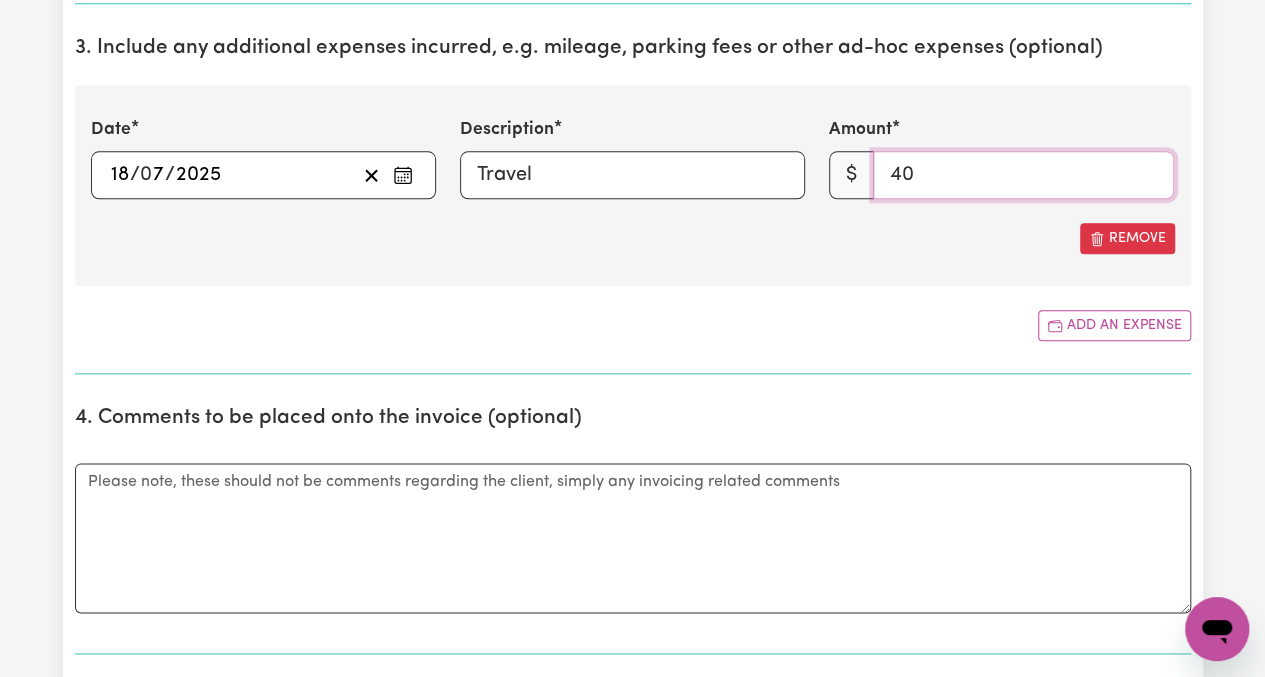 type on "40" 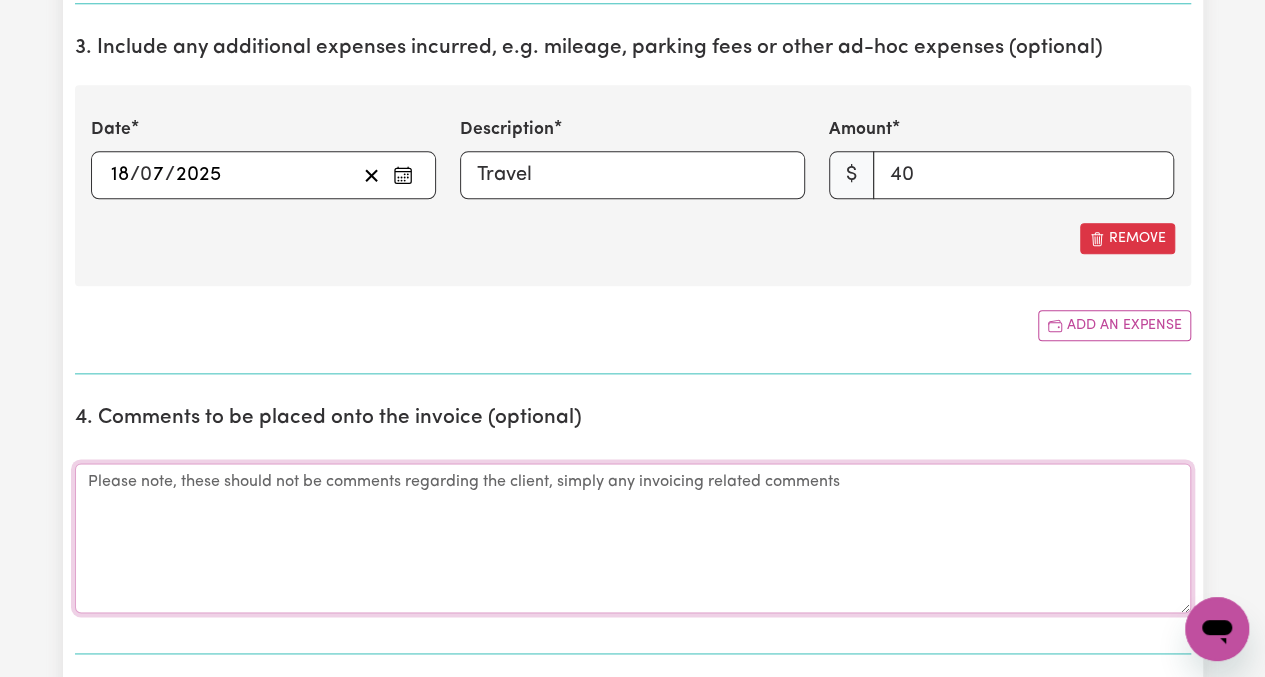 click on "Comments" at bounding box center [633, 538] 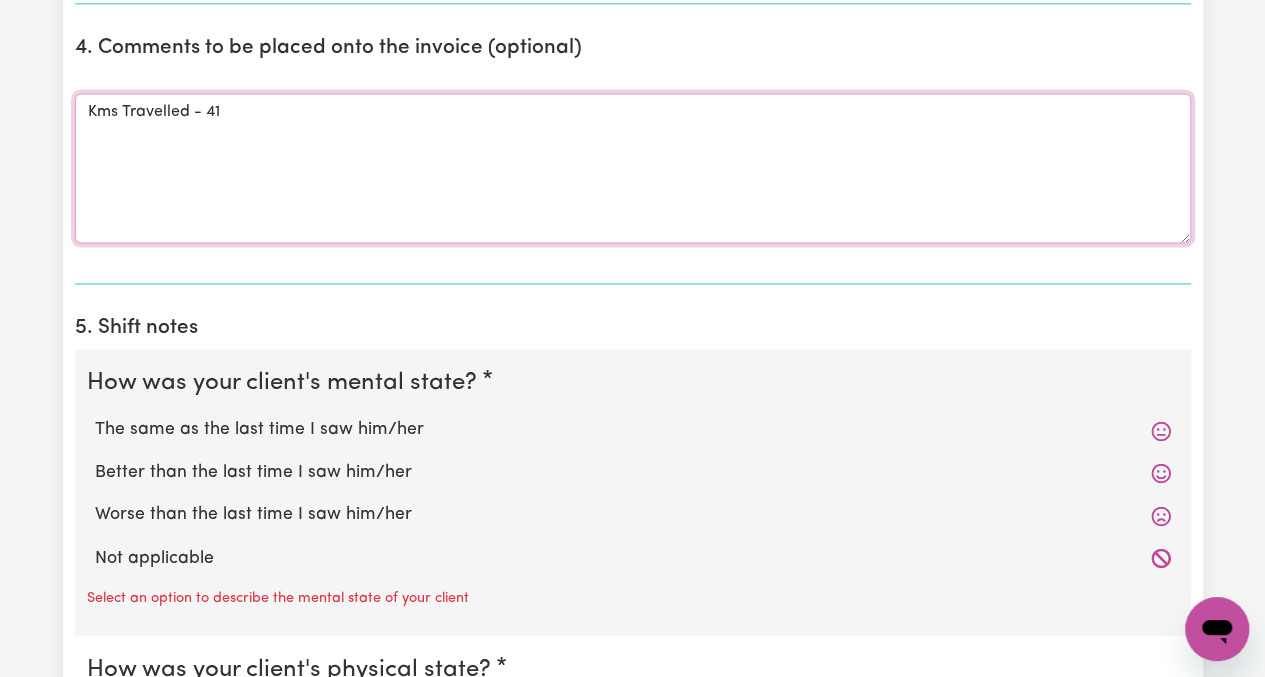 scroll, scrollTop: 1400, scrollLeft: 0, axis: vertical 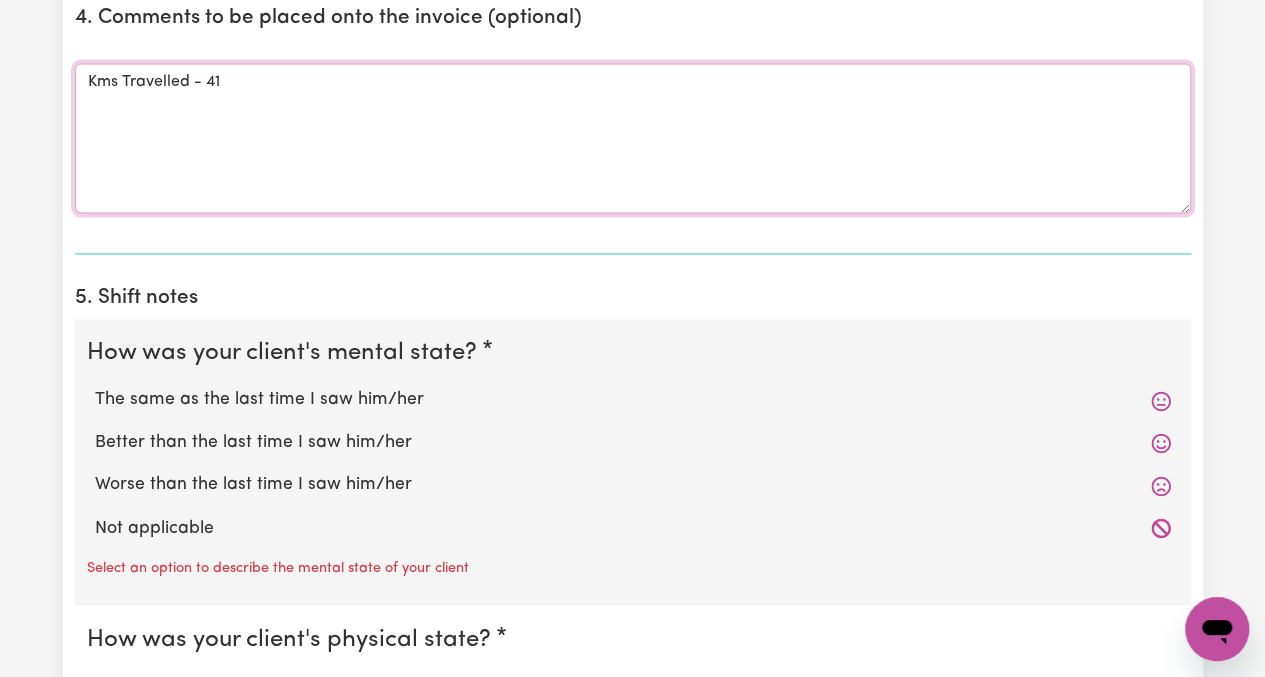 type on "Kms Travelled - 41" 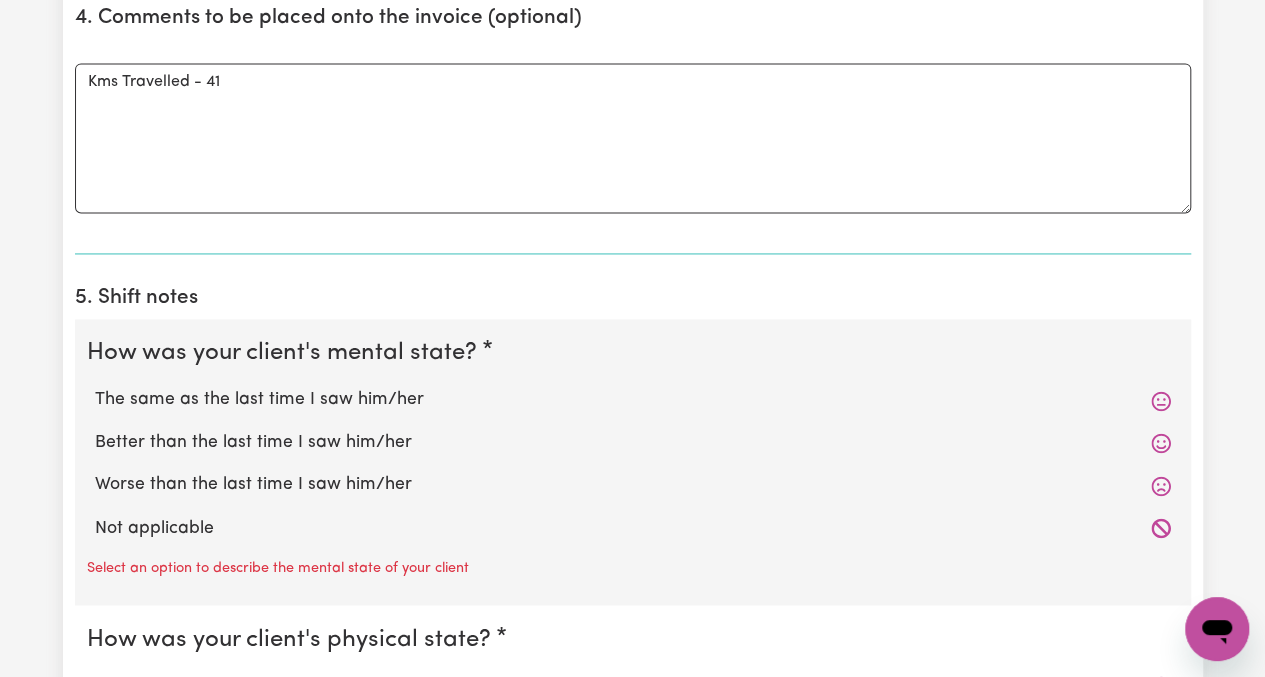click on "The same as the last time I saw him/her" at bounding box center [633, 400] 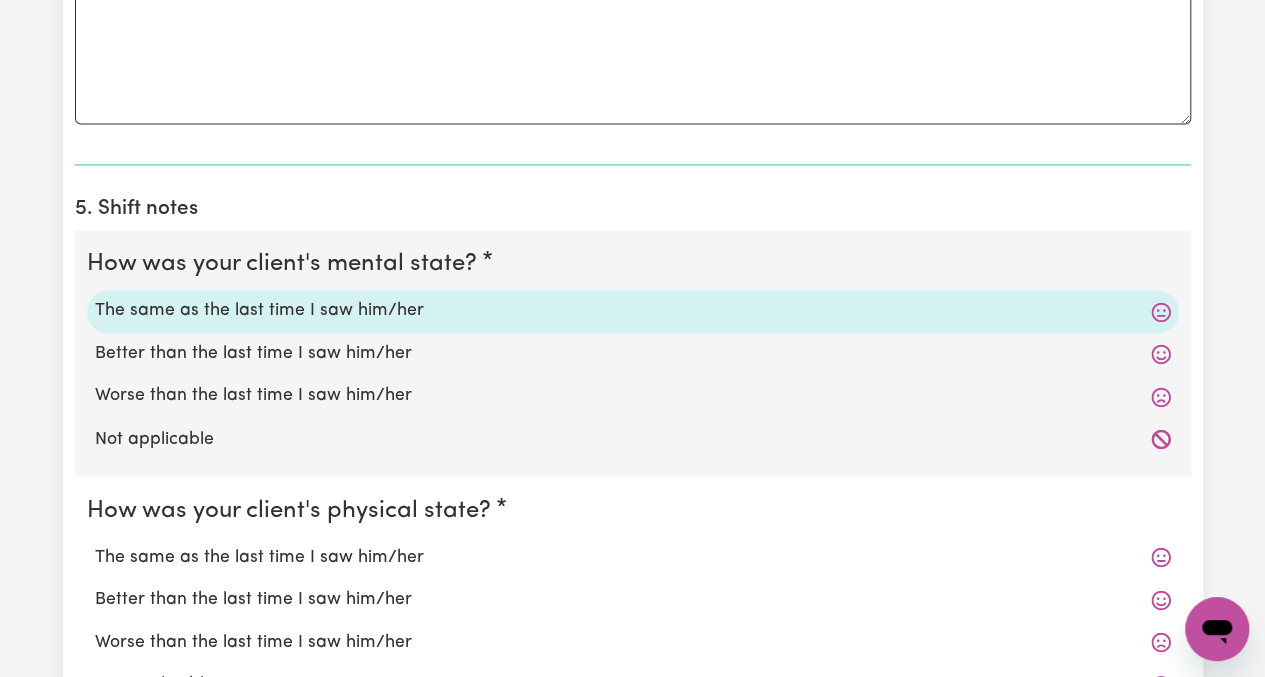 scroll, scrollTop: 1600, scrollLeft: 0, axis: vertical 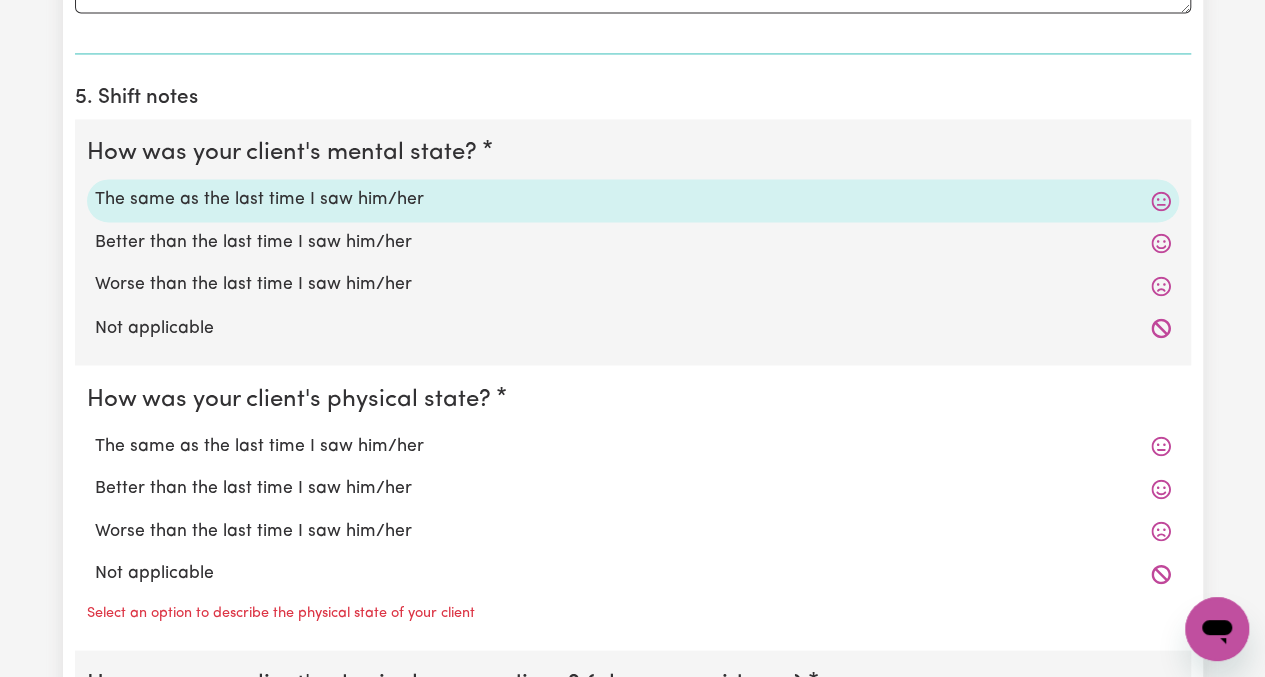 click on "The same as the last time I saw him/her" at bounding box center (633, 446) 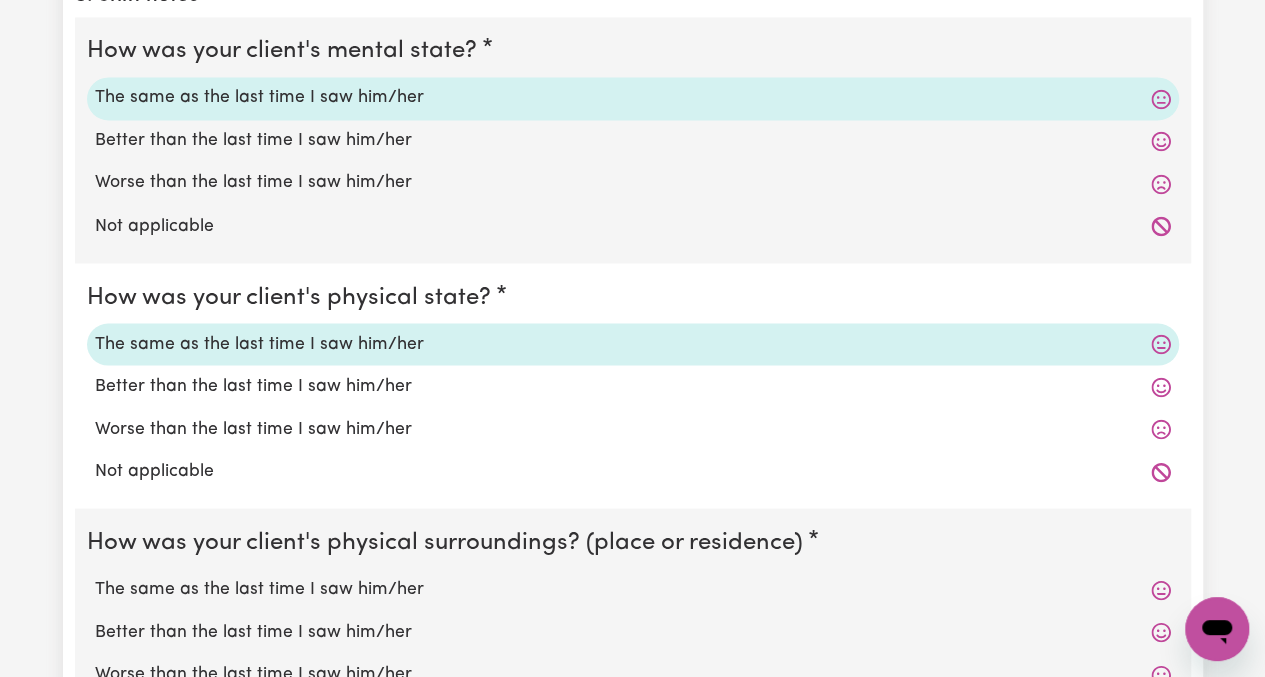 scroll, scrollTop: 1800, scrollLeft: 0, axis: vertical 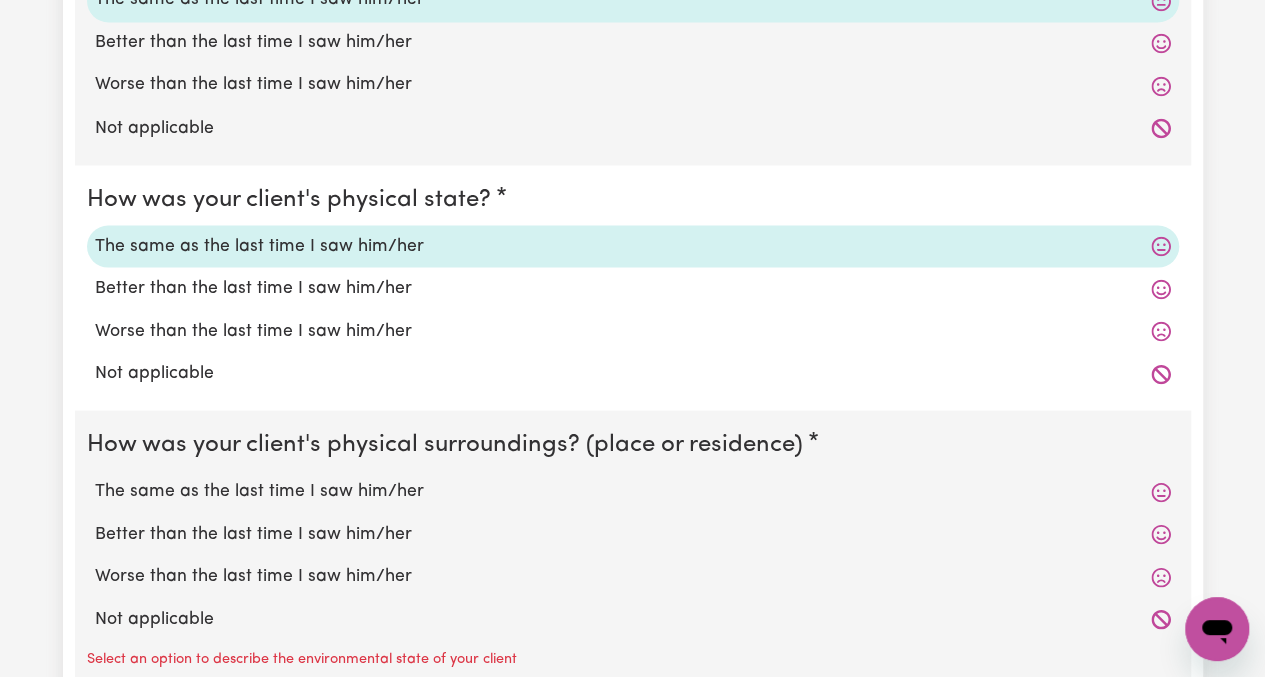 click on "The same as the last time I saw him/her" at bounding box center [633, 491] 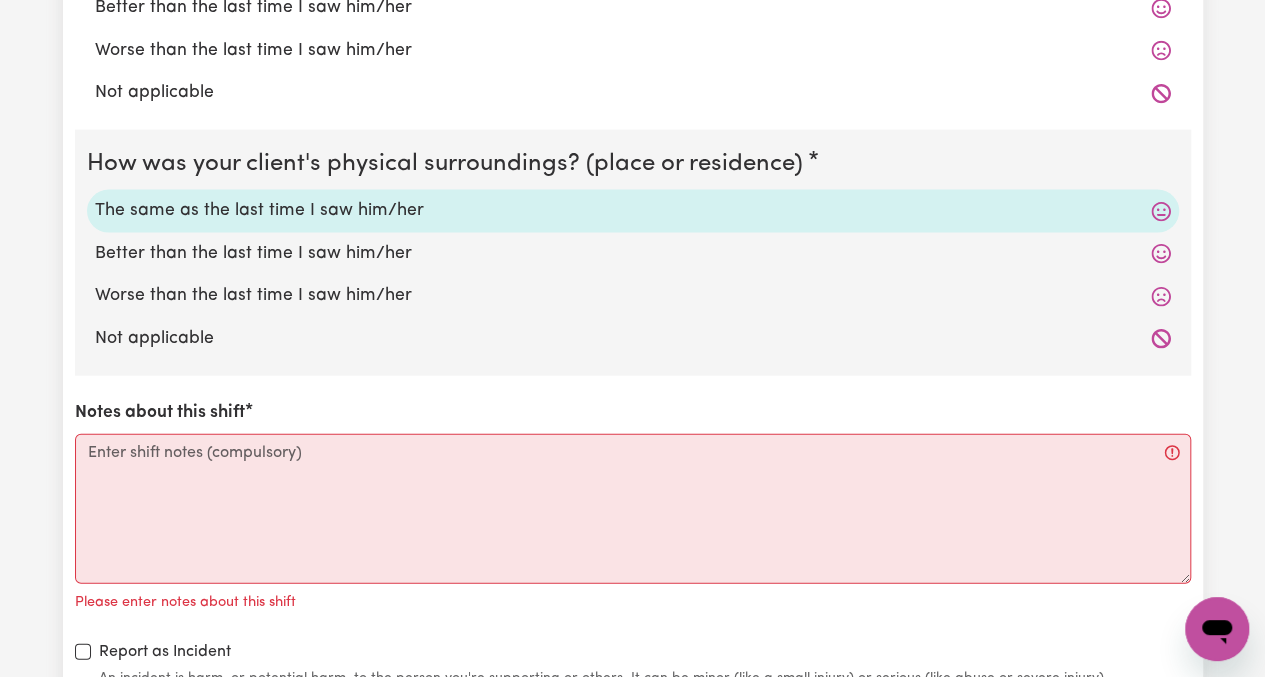 scroll, scrollTop: 2100, scrollLeft: 0, axis: vertical 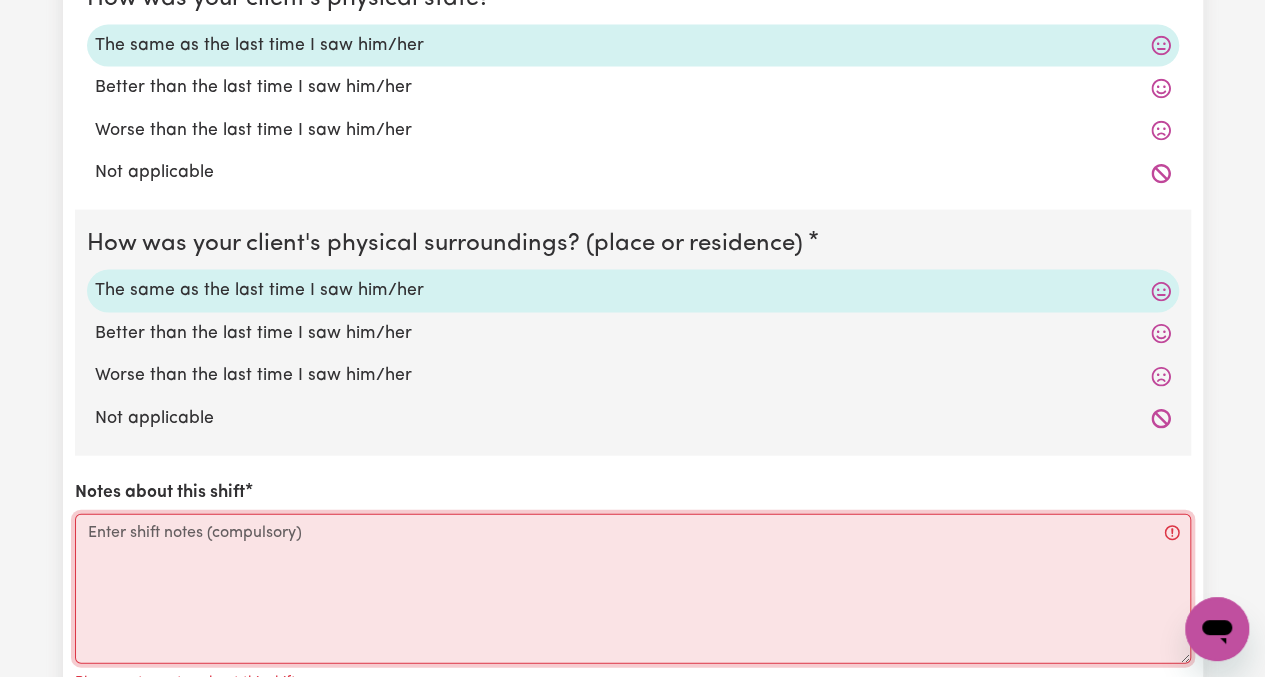 click on "Notes about this shift" at bounding box center [633, 589] 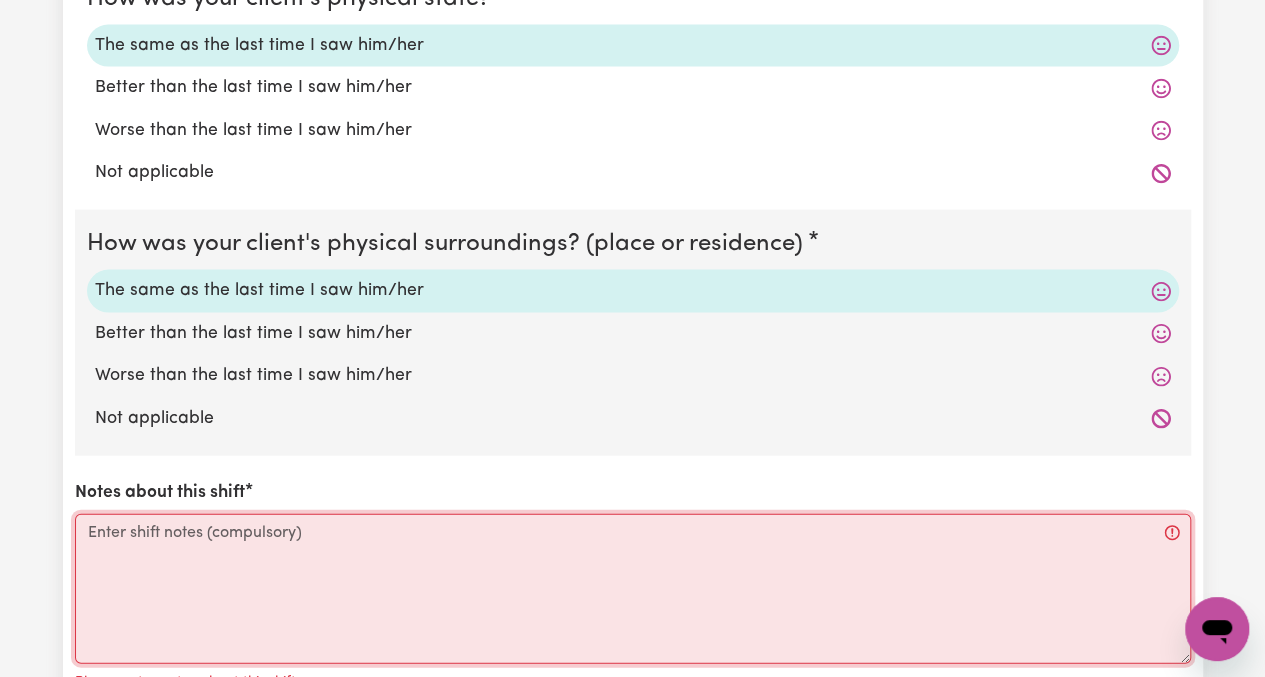 paste on "Summary:
Met [PERSON_NAME] at her doctor’s appointment in [GEOGRAPHIC_DATA].
After her appointment, we travelled to [GEOGRAPHIC_DATA] to enjoy a relaxed birthday celebration.
Shared lunch together, providing emotional support and companionship.
Engaged in meaningful conversation to reflect on [PERSON_NAME]’s week and wellbeing.
On the way home, we stopped to purchase essential groceries.
Dropped Rose back home in [GEOGRAPHIC_DATA], concluding the shift." 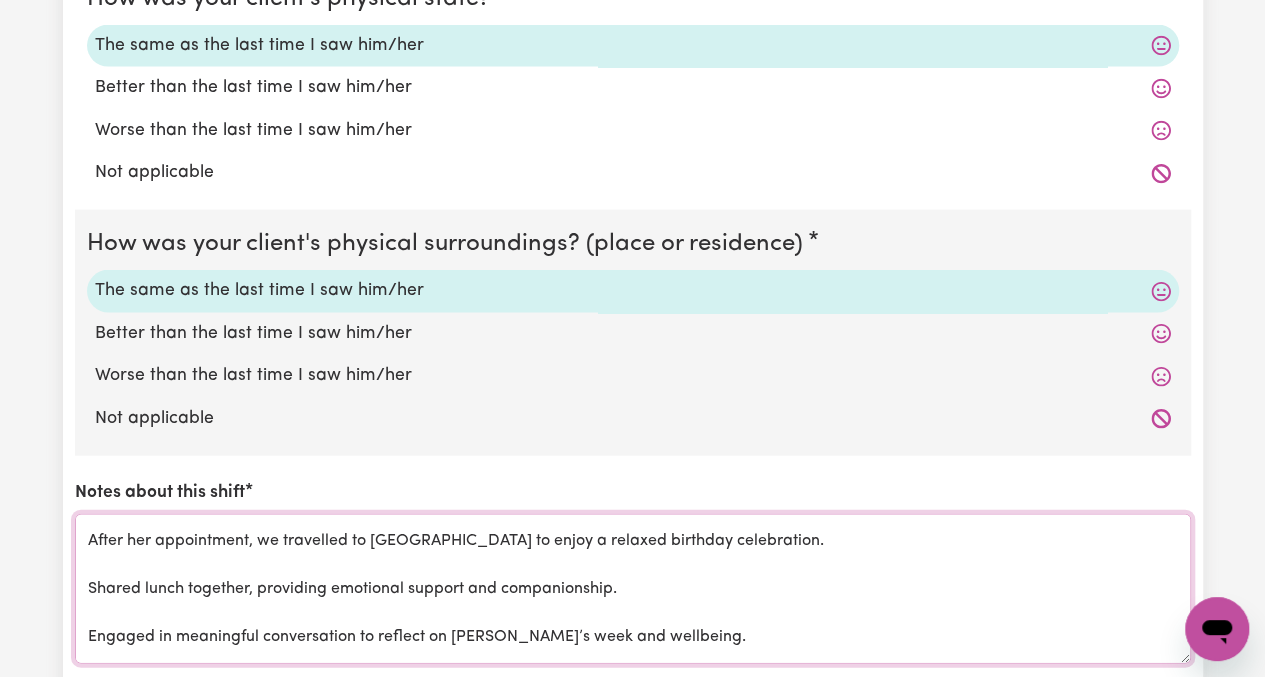 scroll, scrollTop: 175, scrollLeft: 0, axis: vertical 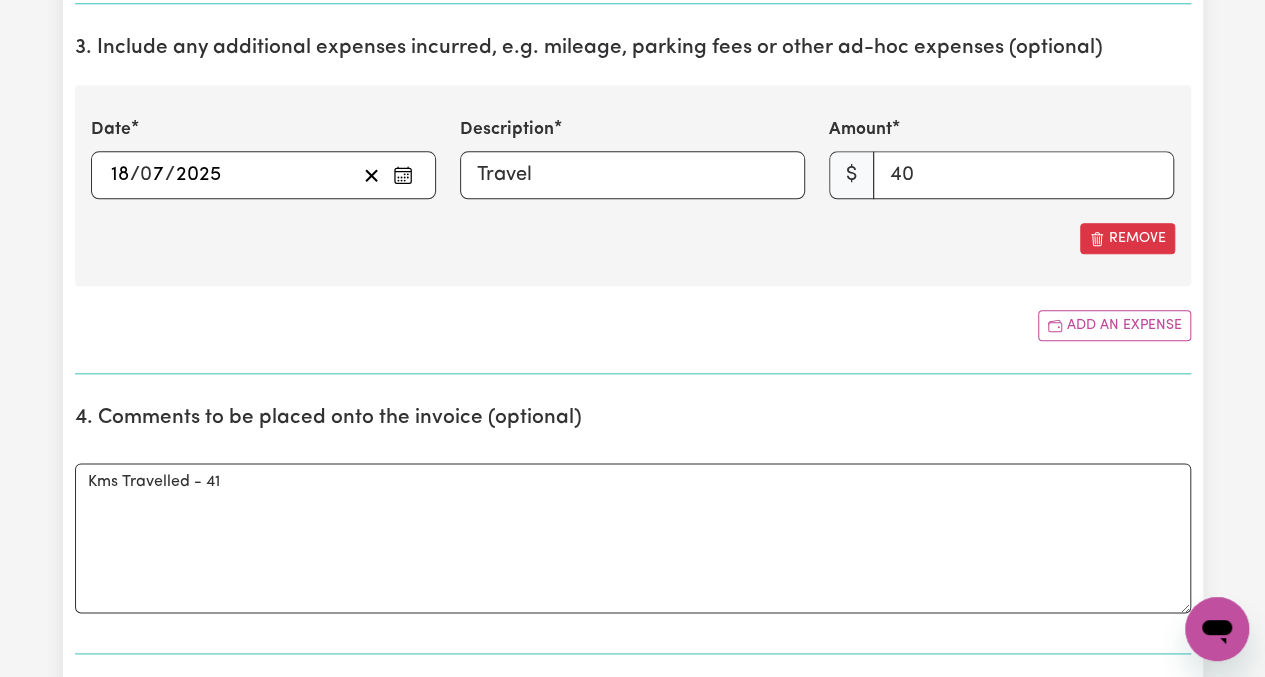 type on "Summary:
Met [PERSON_NAME] at her doctor’s appointment in [GEOGRAPHIC_DATA].
After her appointment, we travelled to [GEOGRAPHIC_DATA] to enjoy a relaxed birthday celebration.
Shared lunch together, providing emotional support and companionship.
Engaged in meaningful conversation to reflect on [PERSON_NAME]’s week and wellbeing.
On the way home, we stopped to purchase essential groceries.
Dropped Rose back home in [GEOGRAPHIC_DATA], concluding the shift." 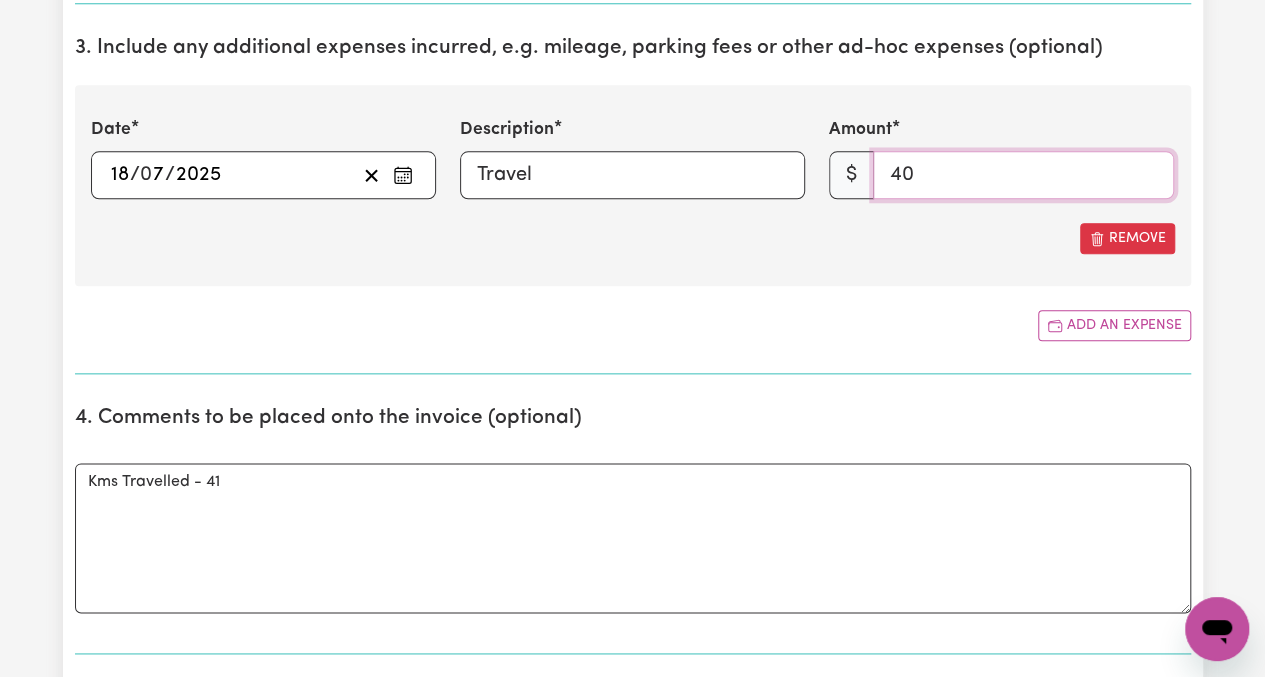 drag, startPoint x: 933, startPoint y: 171, endPoint x: 905, endPoint y: 174, distance: 28.160255 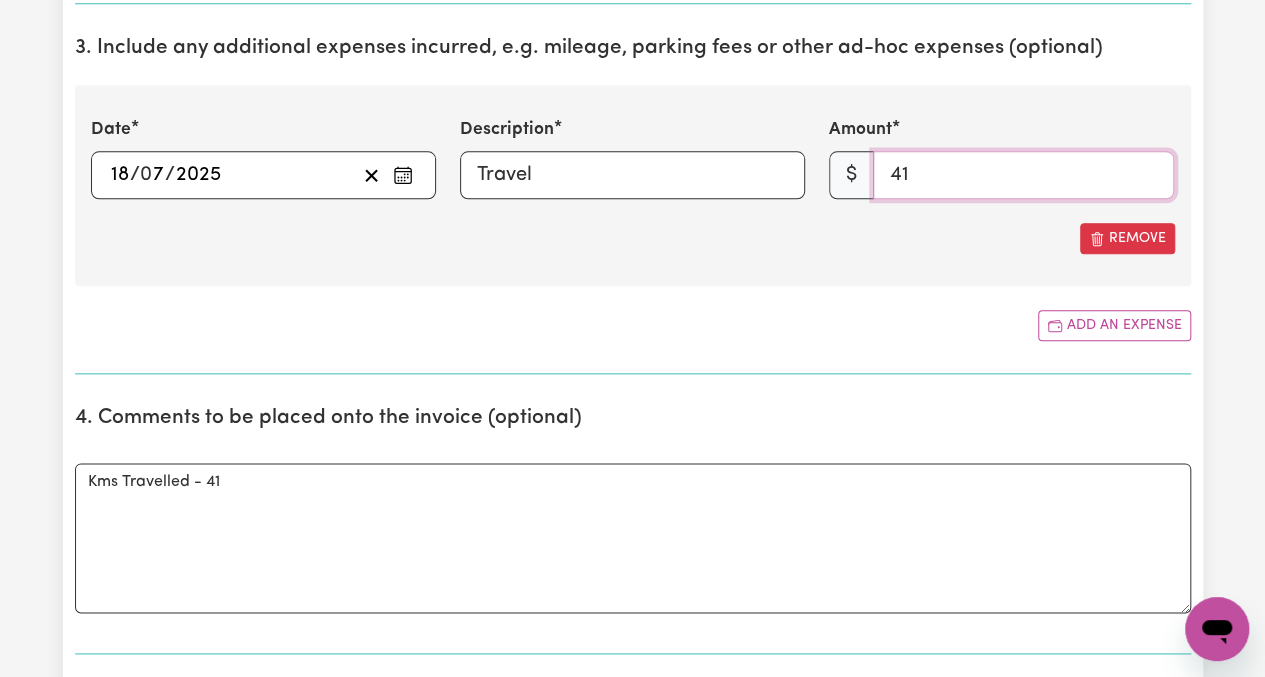 type on "41" 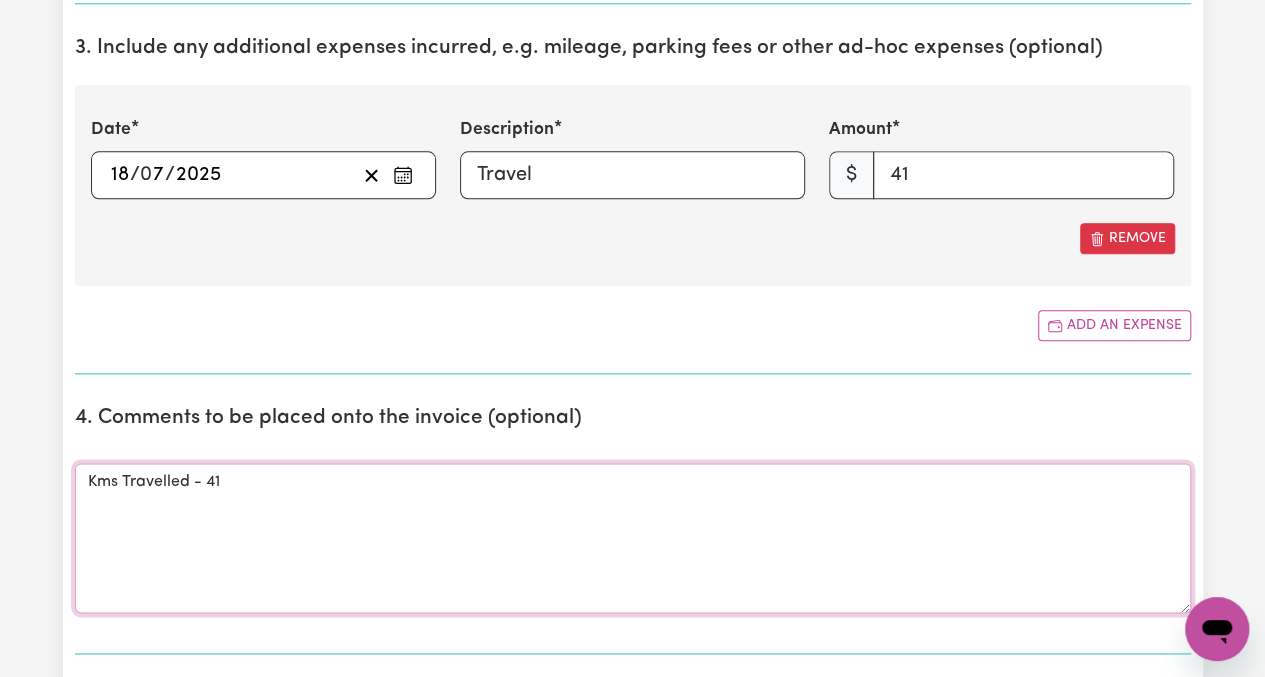 click on "Kms Travelled - 41" at bounding box center [633, 538] 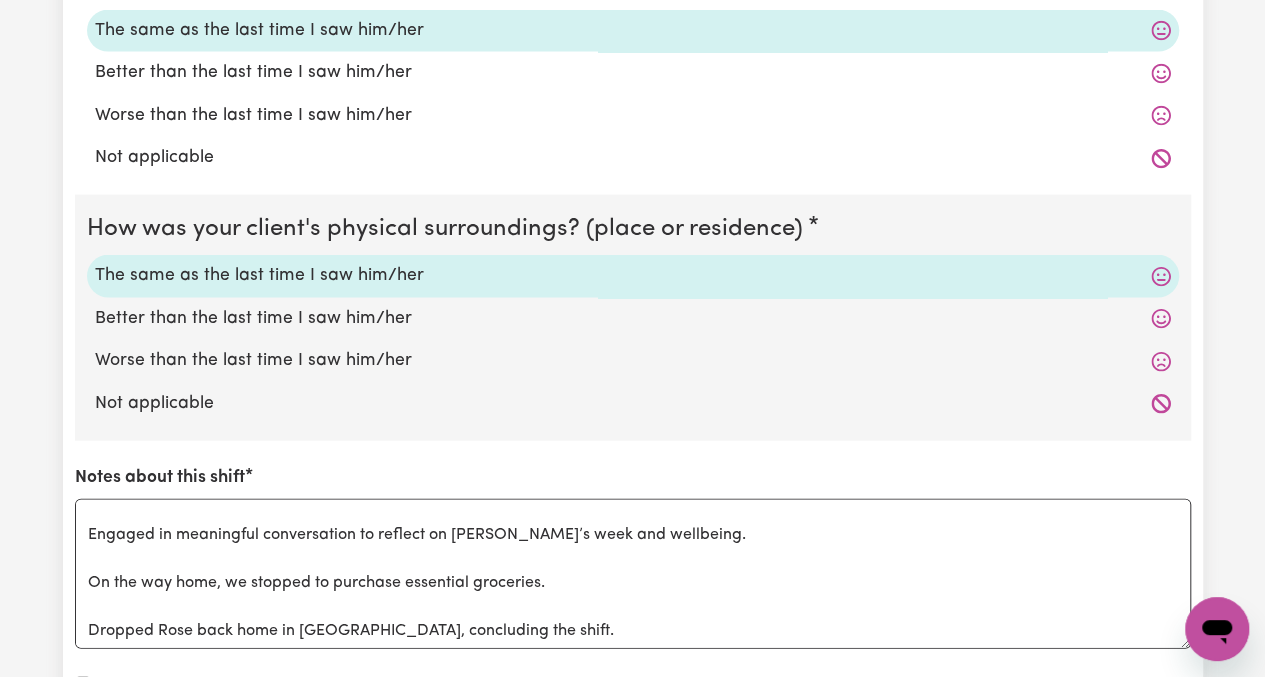 scroll, scrollTop: 2300, scrollLeft: 0, axis: vertical 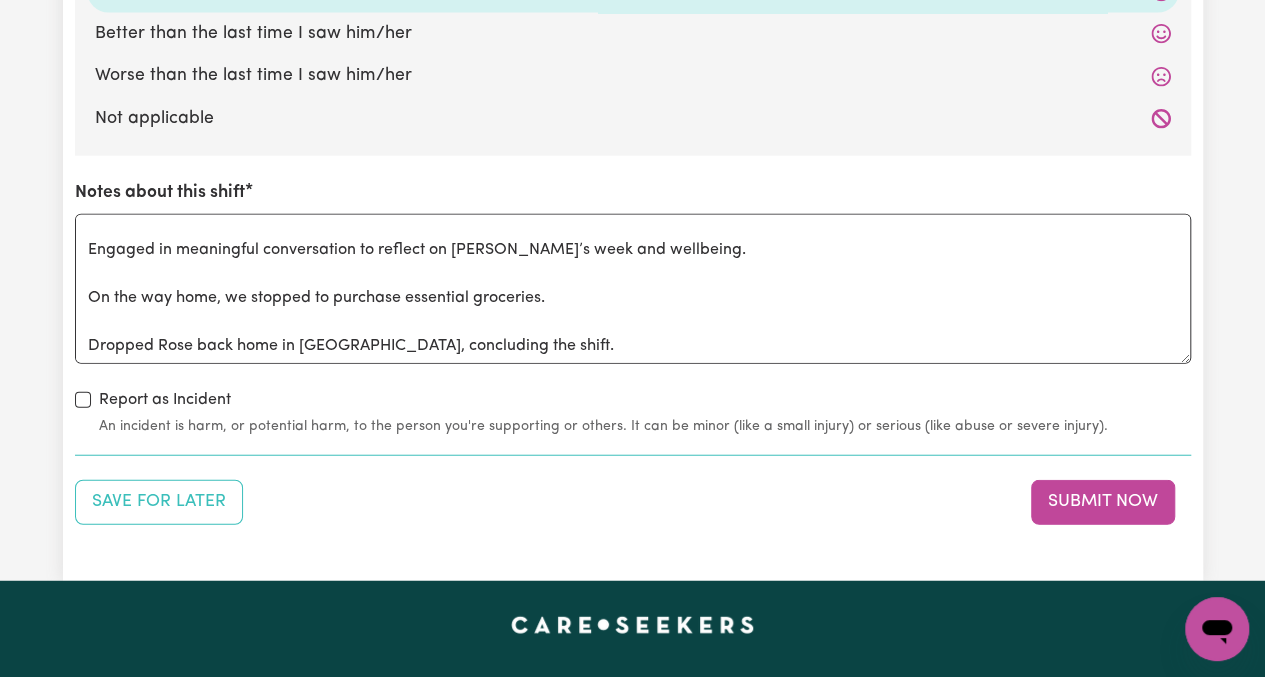click on "Submit Now" at bounding box center [1103, 502] 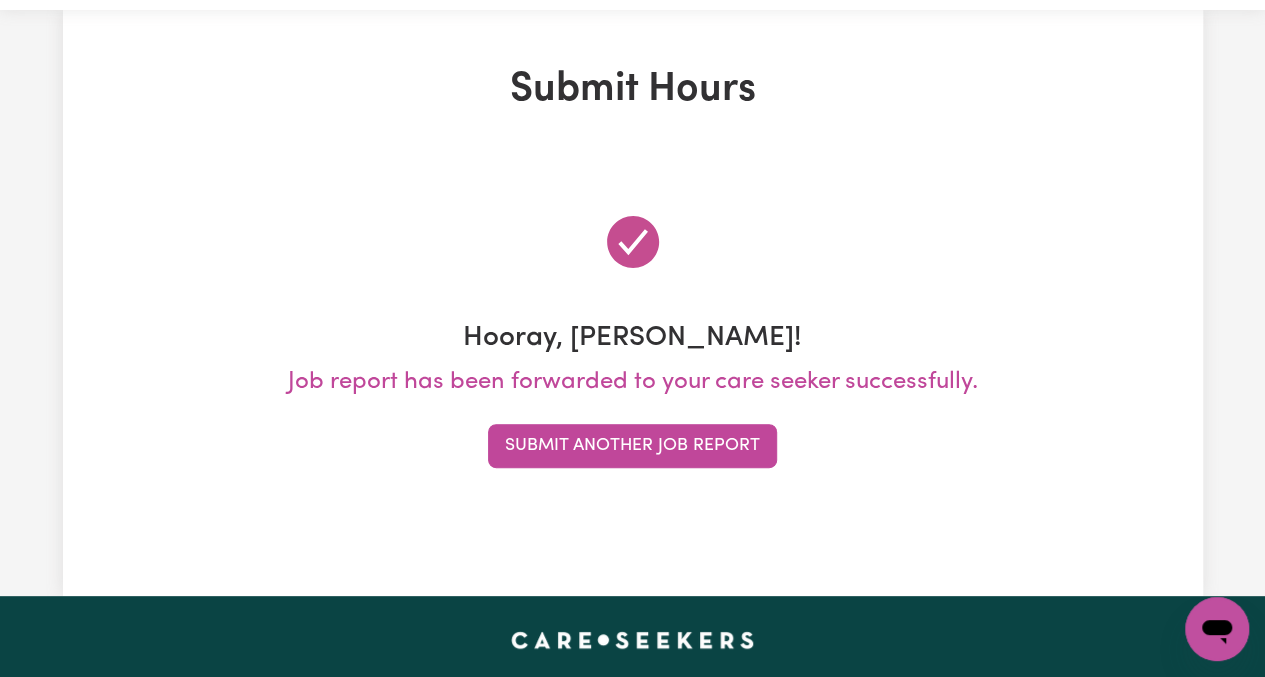 scroll, scrollTop: 0, scrollLeft: 0, axis: both 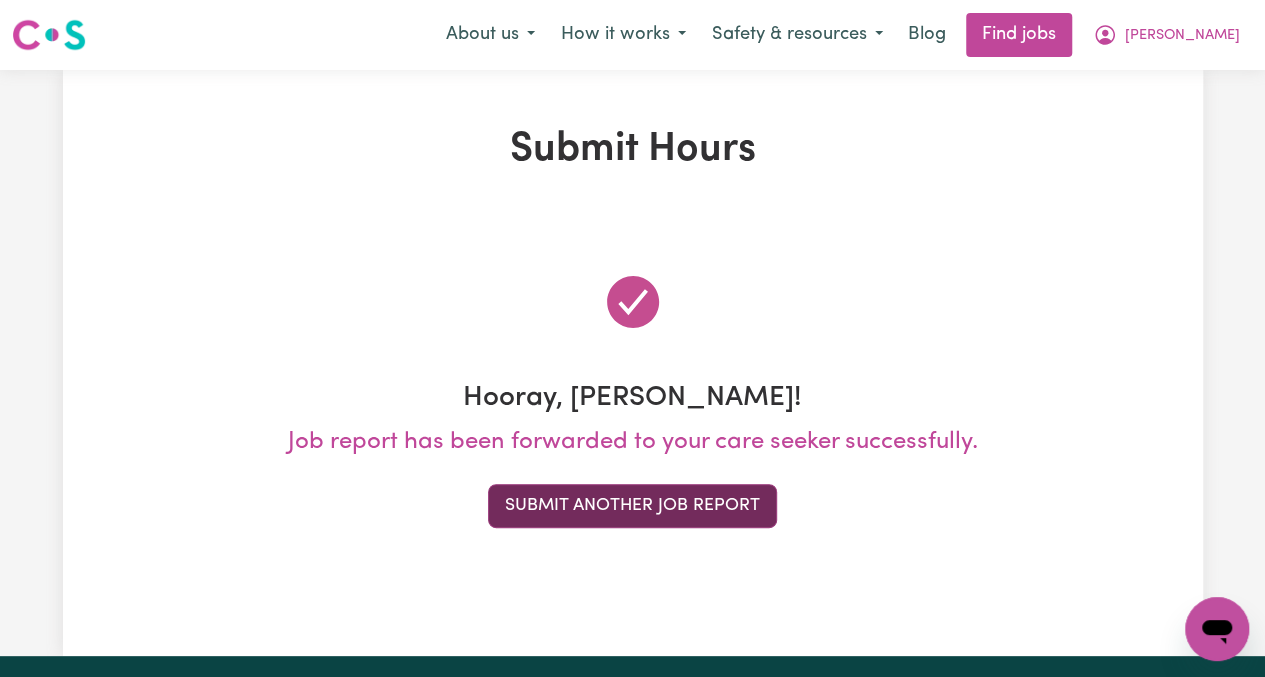 click on "Submit Another Job Report" at bounding box center (632, 506) 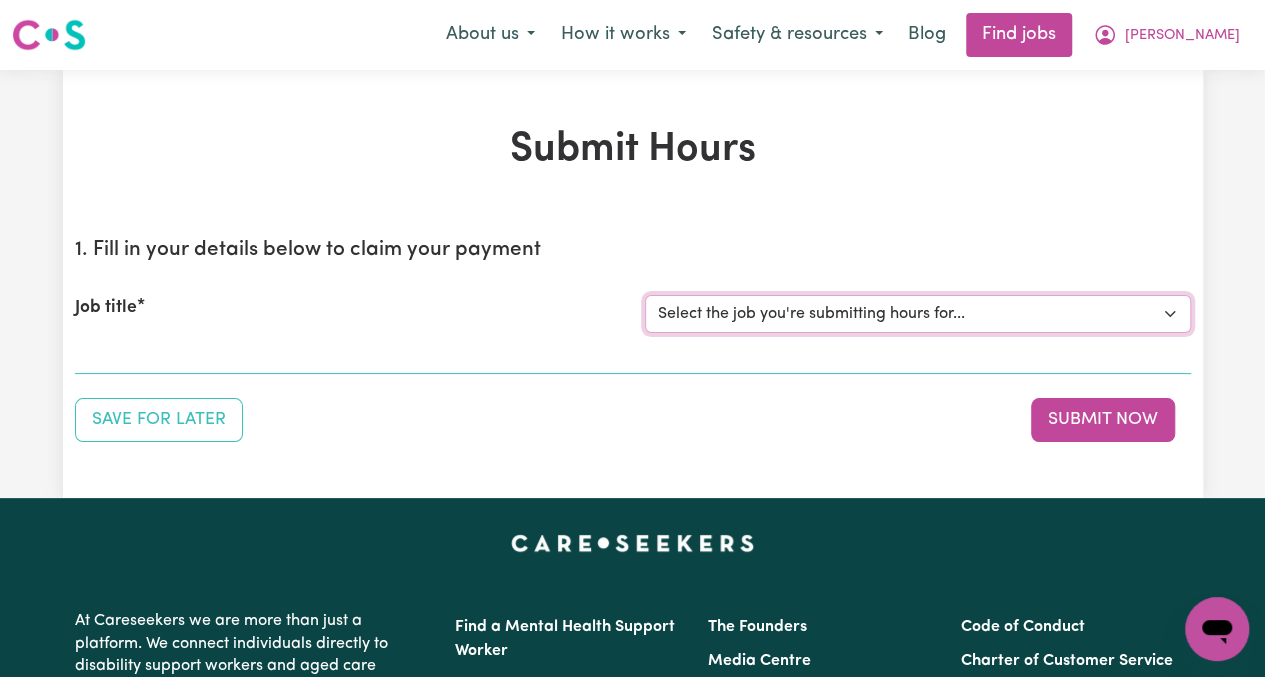 click on "Select the job you're submitting hours for... [[PERSON_NAME]] Greek speaking Carer needed to meal prep & assist with light domestic chores. Prefer greek speaking  [[PERSON_NAME]] [DEMOGRAPHIC_DATA] Support Worker Needed In [GEOGRAPHIC_DATA], [GEOGRAPHIC_DATA]" at bounding box center (918, 314) 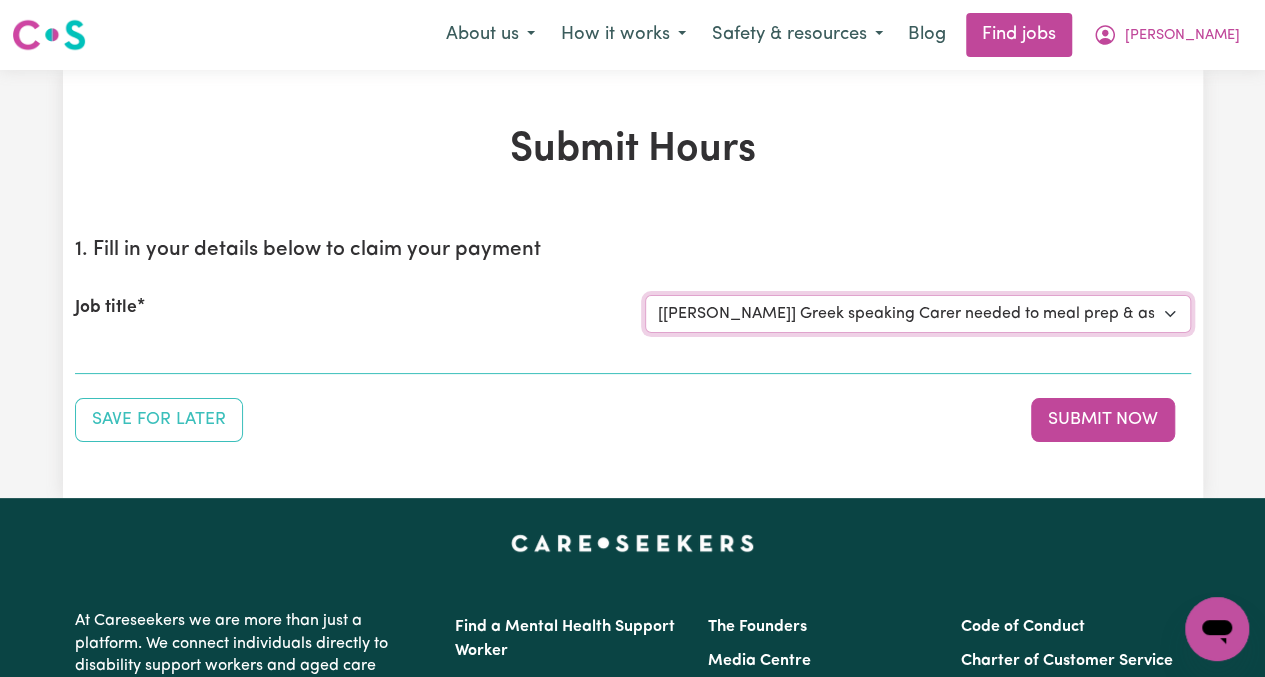 click on "Select the job you're submitting hours for... [[PERSON_NAME]] Greek speaking Carer needed to meal prep & assist with light domestic chores. Prefer greek speaking  [[PERSON_NAME]] [DEMOGRAPHIC_DATA] Support Worker Needed In [GEOGRAPHIC_DATA], [GEOGRAPHIC_DATA]" at bounding box center (918, 314) 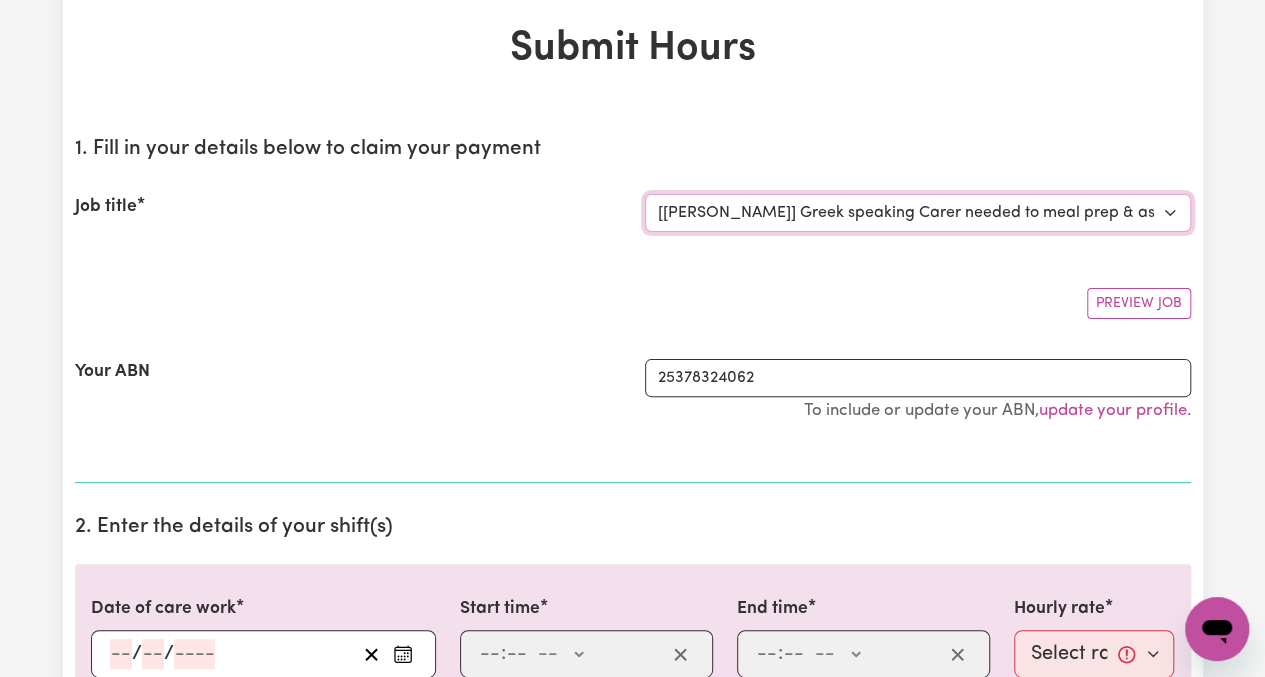 scroll, scrollTop: 200, scrollLeft: 0, axis: vertical 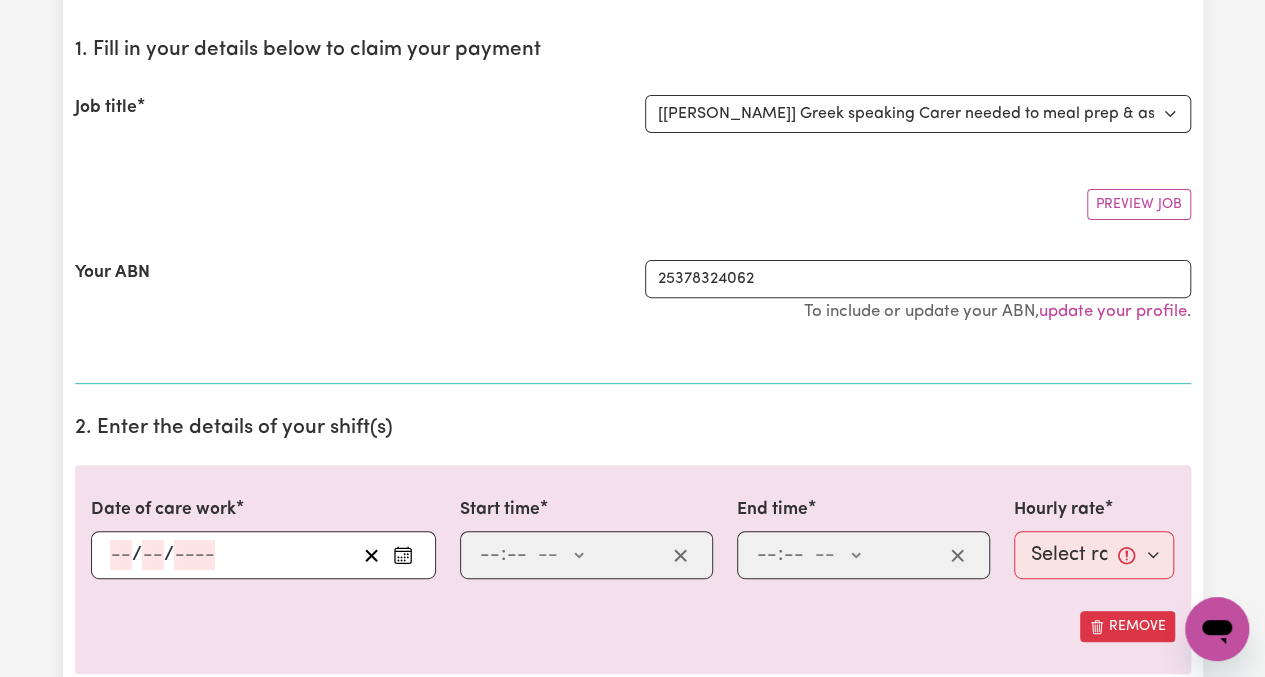 click 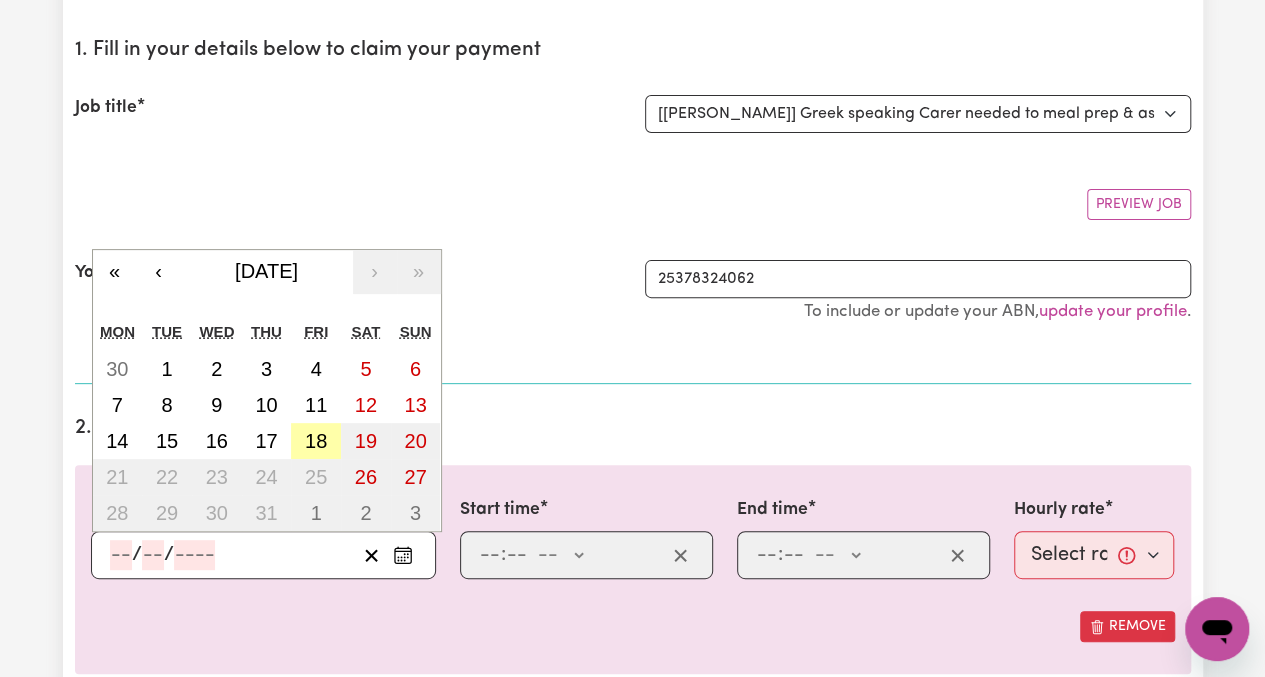 click on "18" at bounding box center [316, 441] 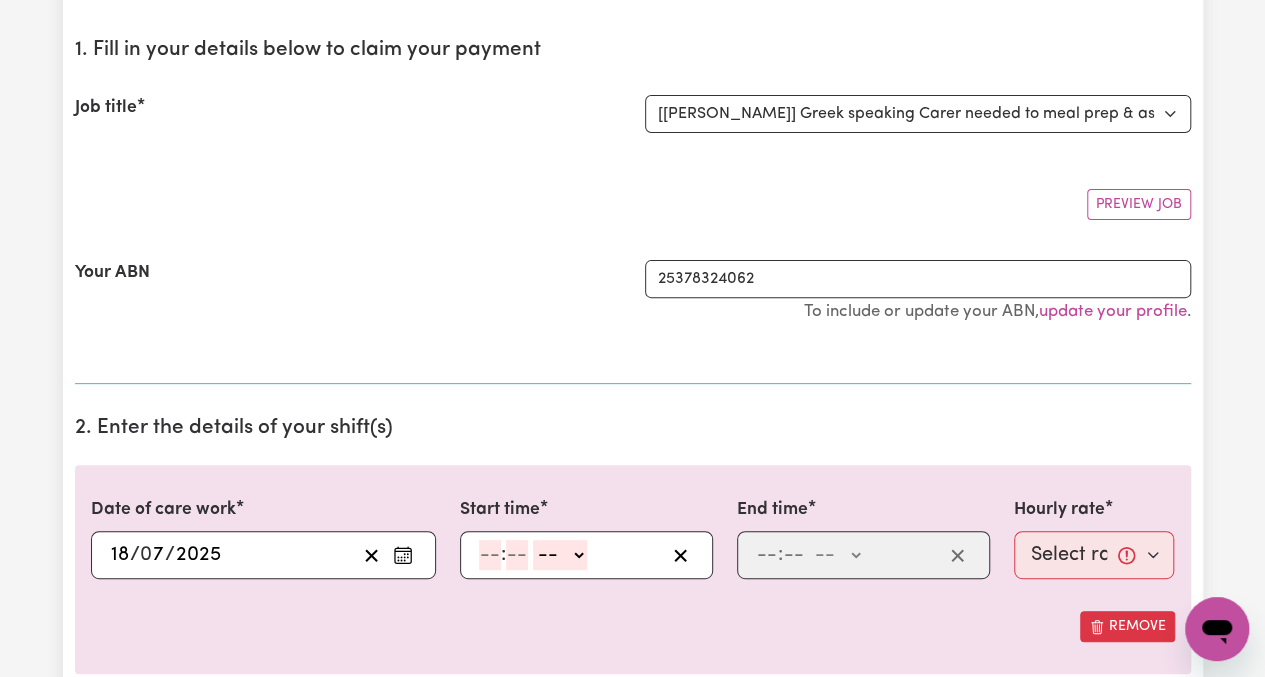 click 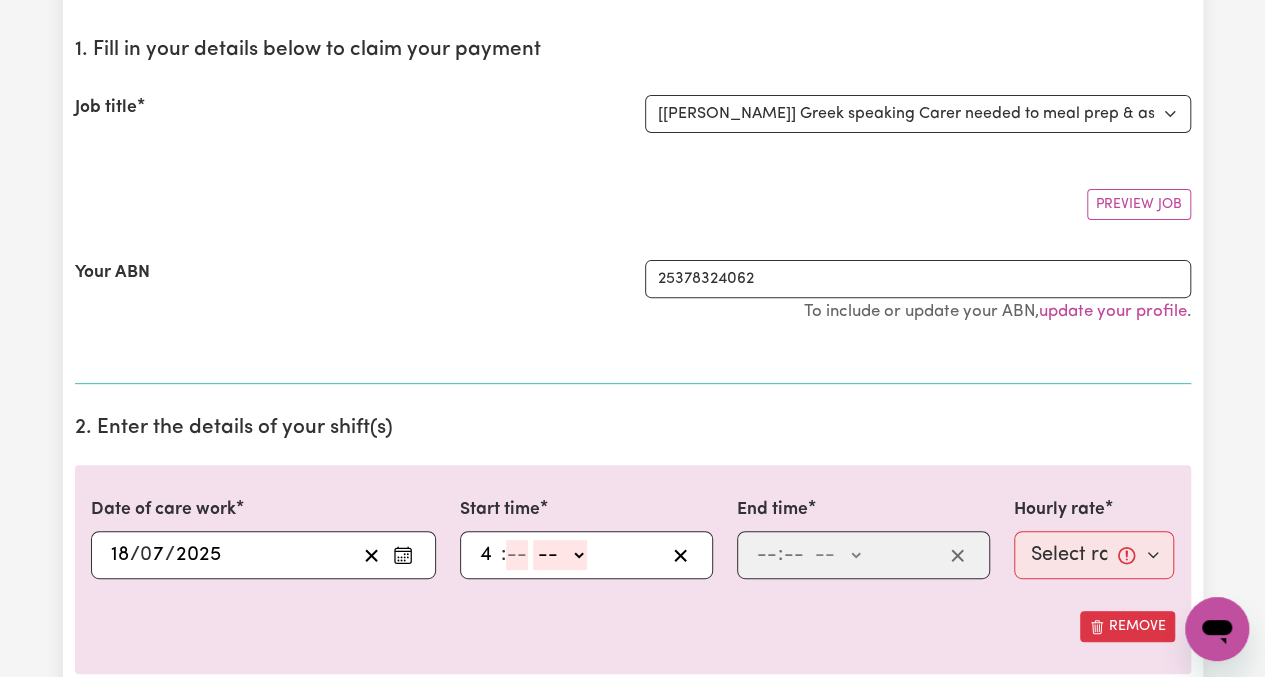 type on "4" 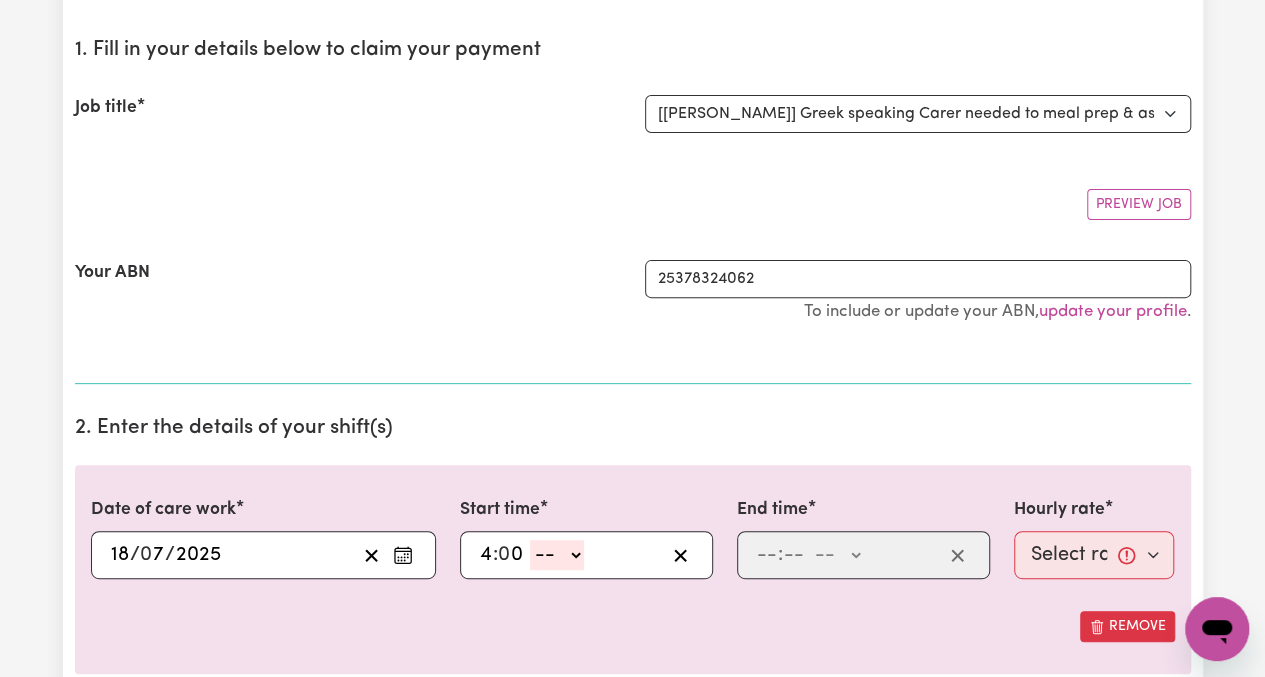 type on "0" 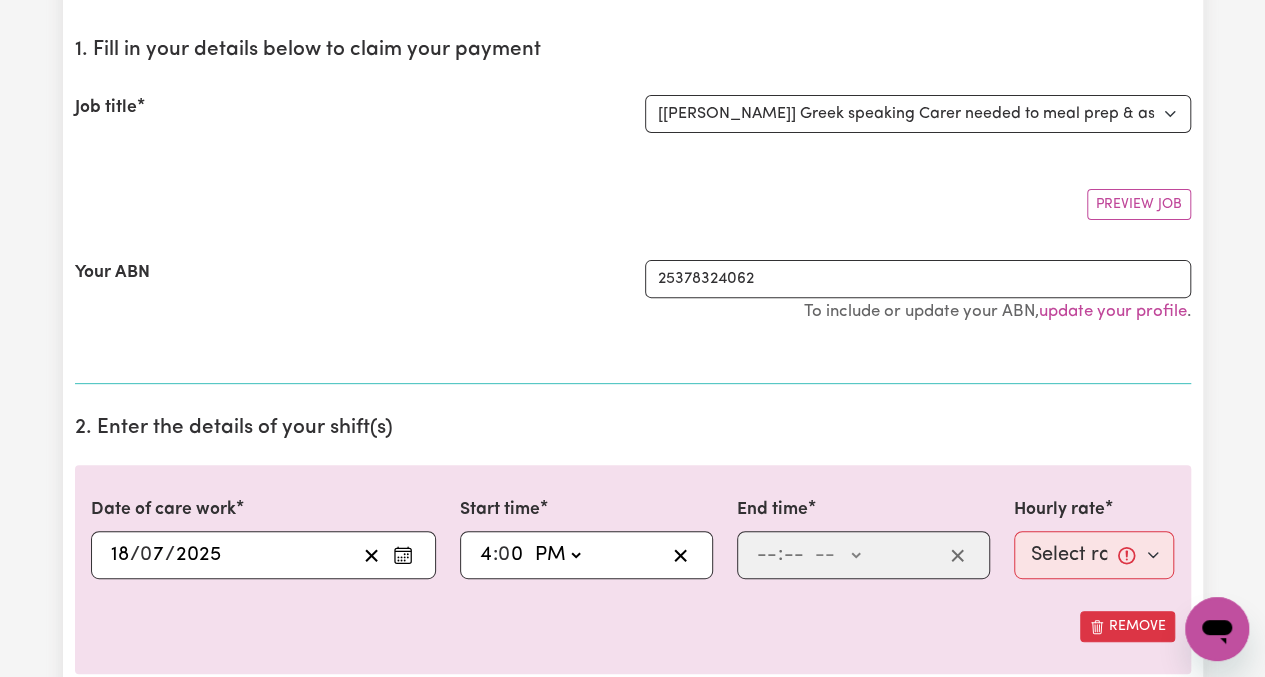 click on "-- AM PM" 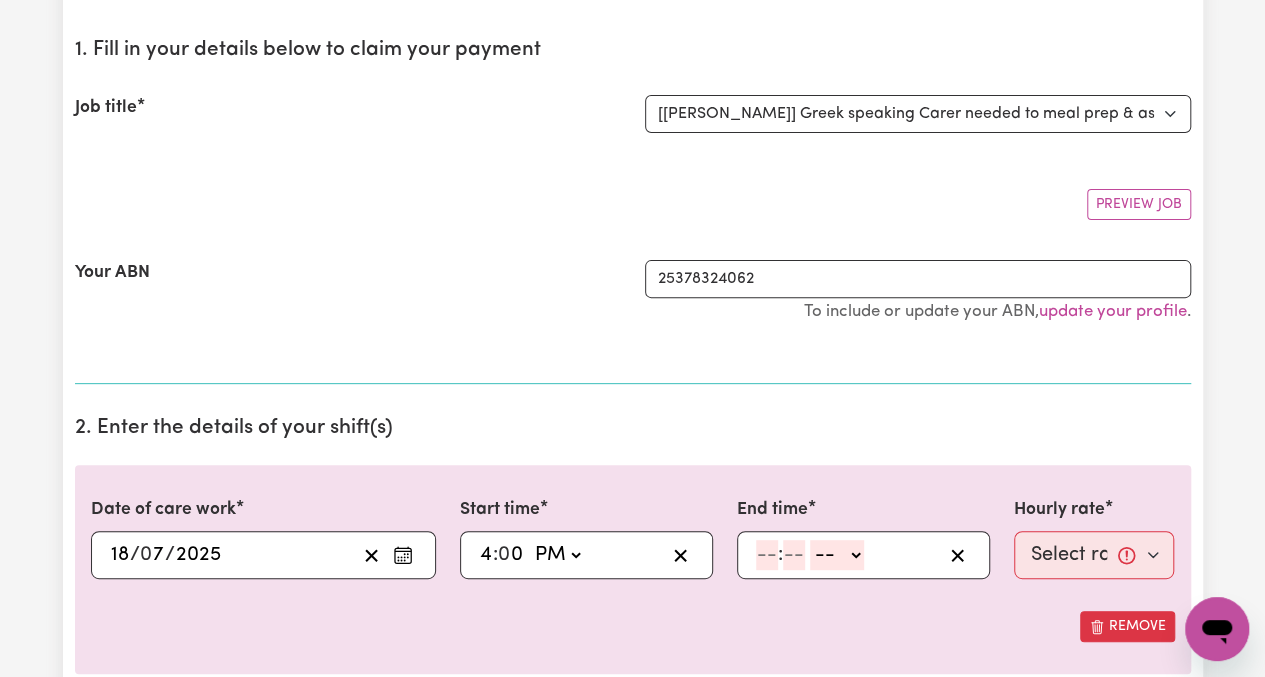click 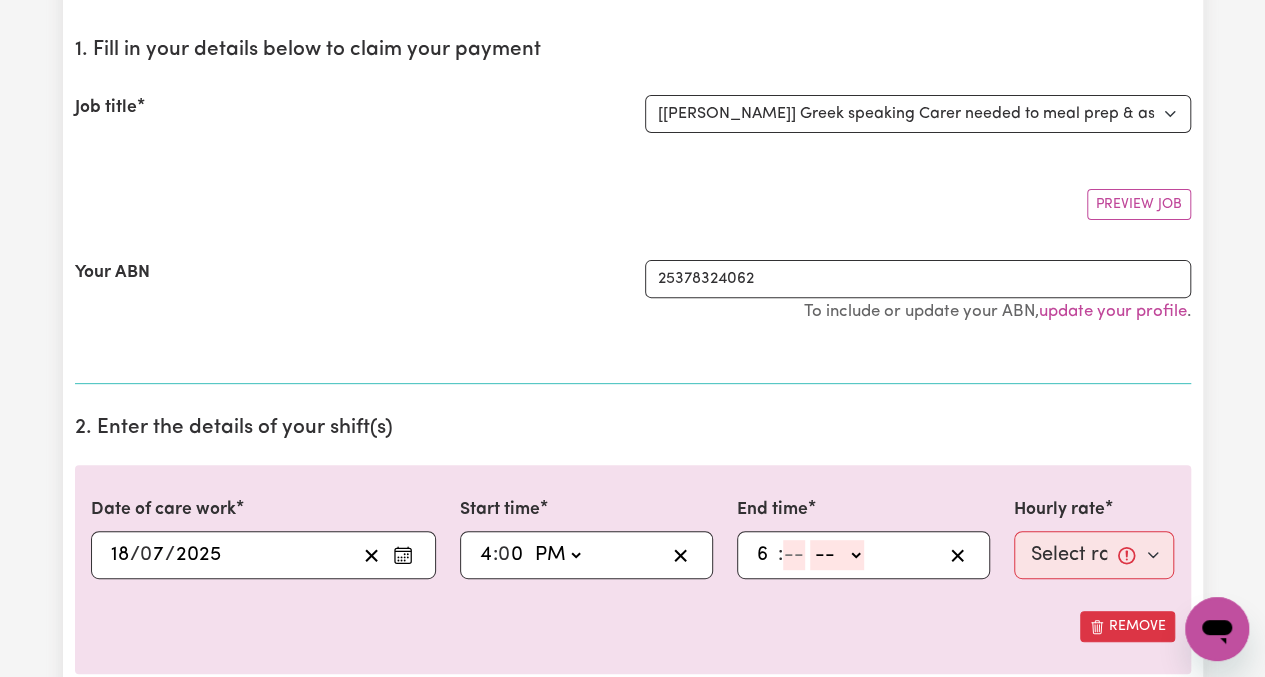 type on "6" 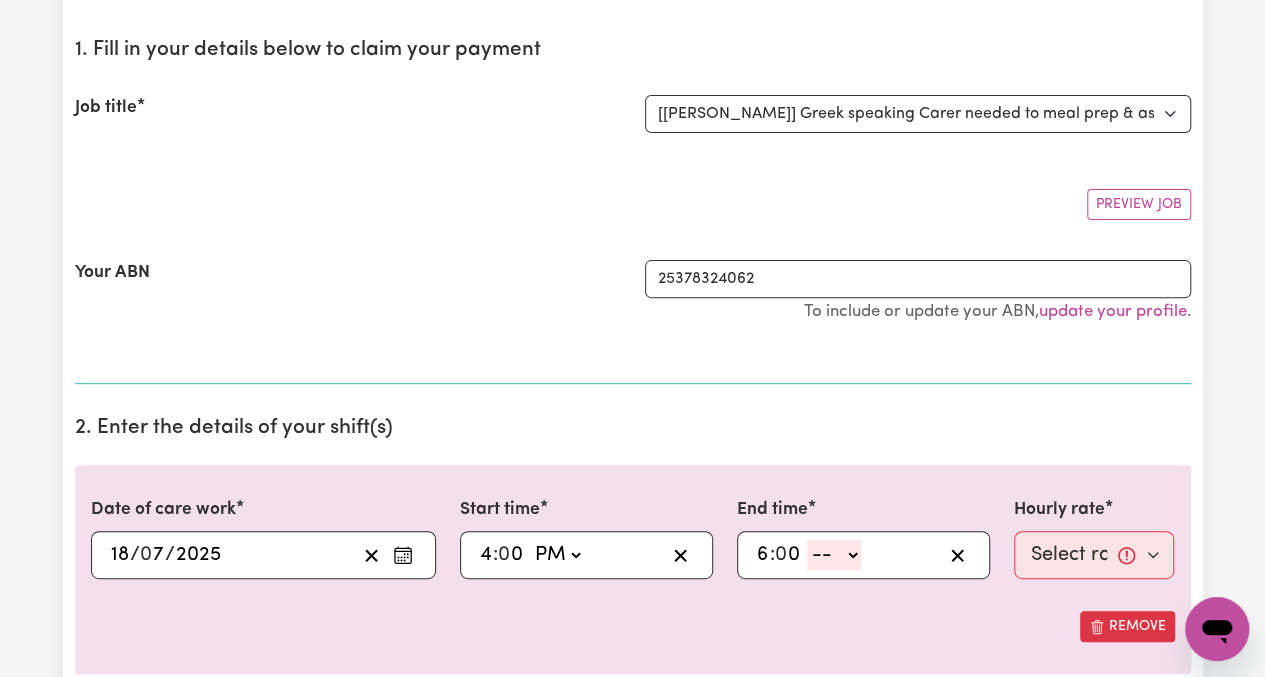 type on "0" 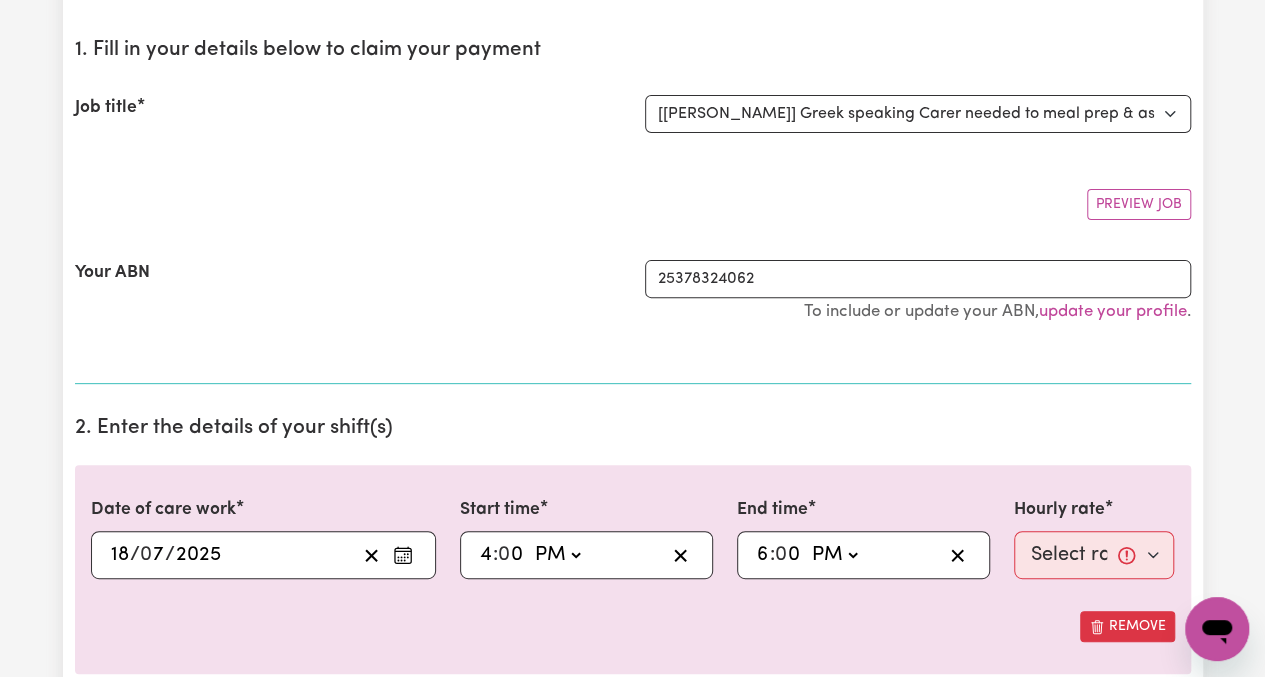 click on "-- AM PM" 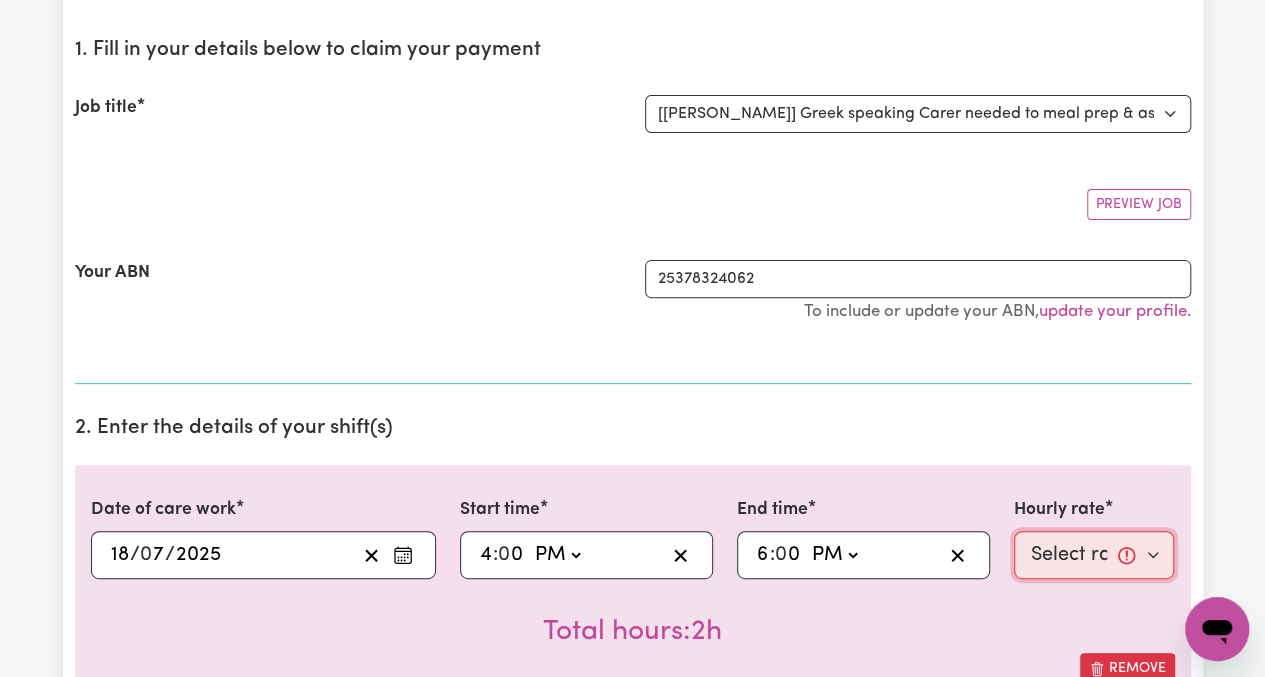 click on "Select rate... $62.35 (Weekday)" at bounding box center [1094, 555] 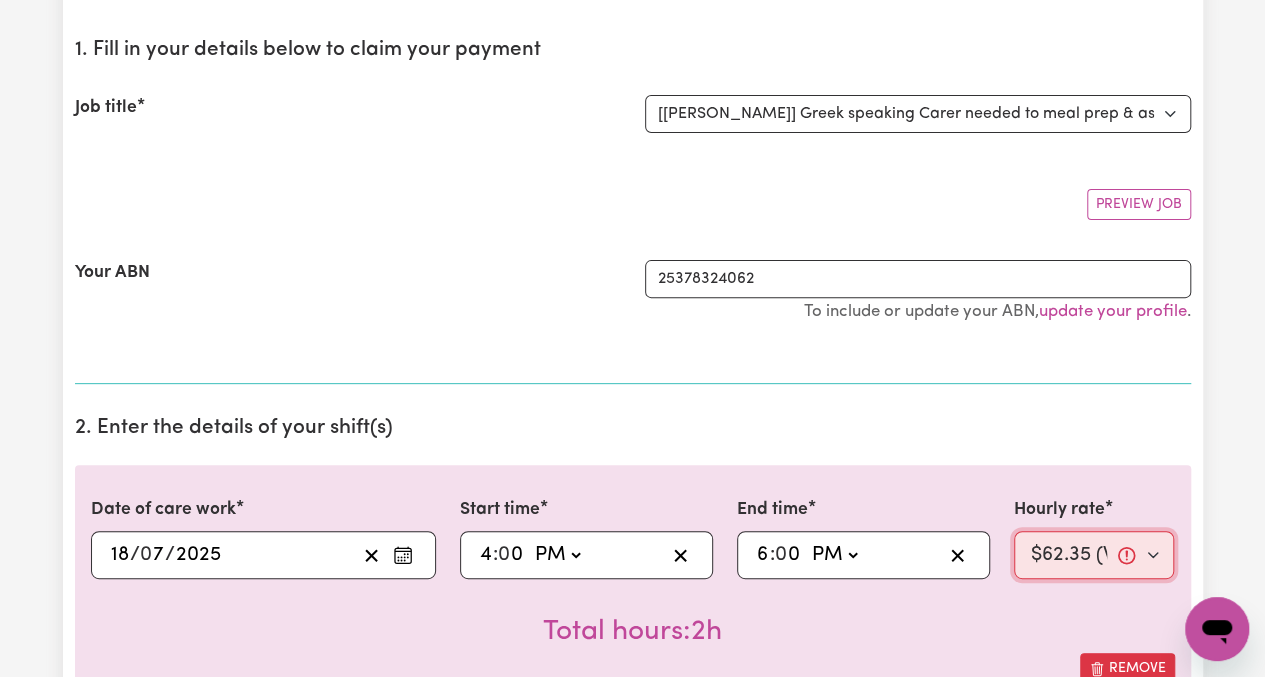 click on "Select rate... $62.35 (Weekday)" at bounding box center (1094, 555) 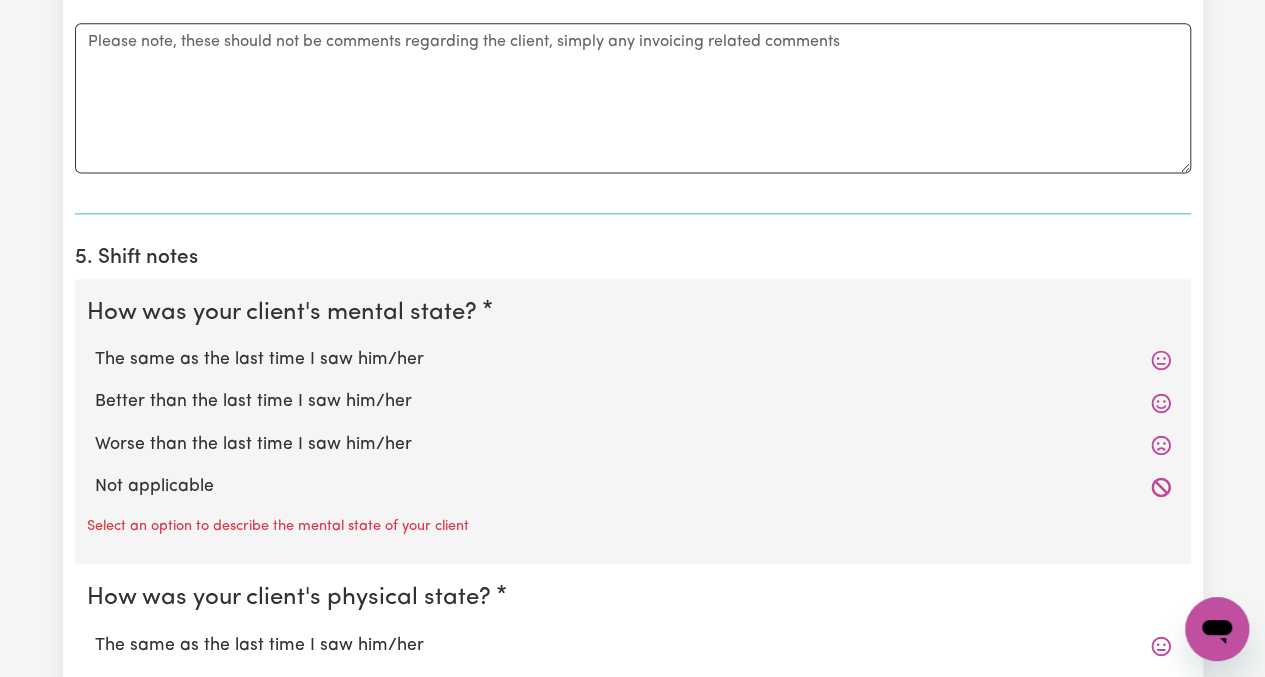 scroll, scrollTop: 1300, scrollLeft: 0, axis: vertical 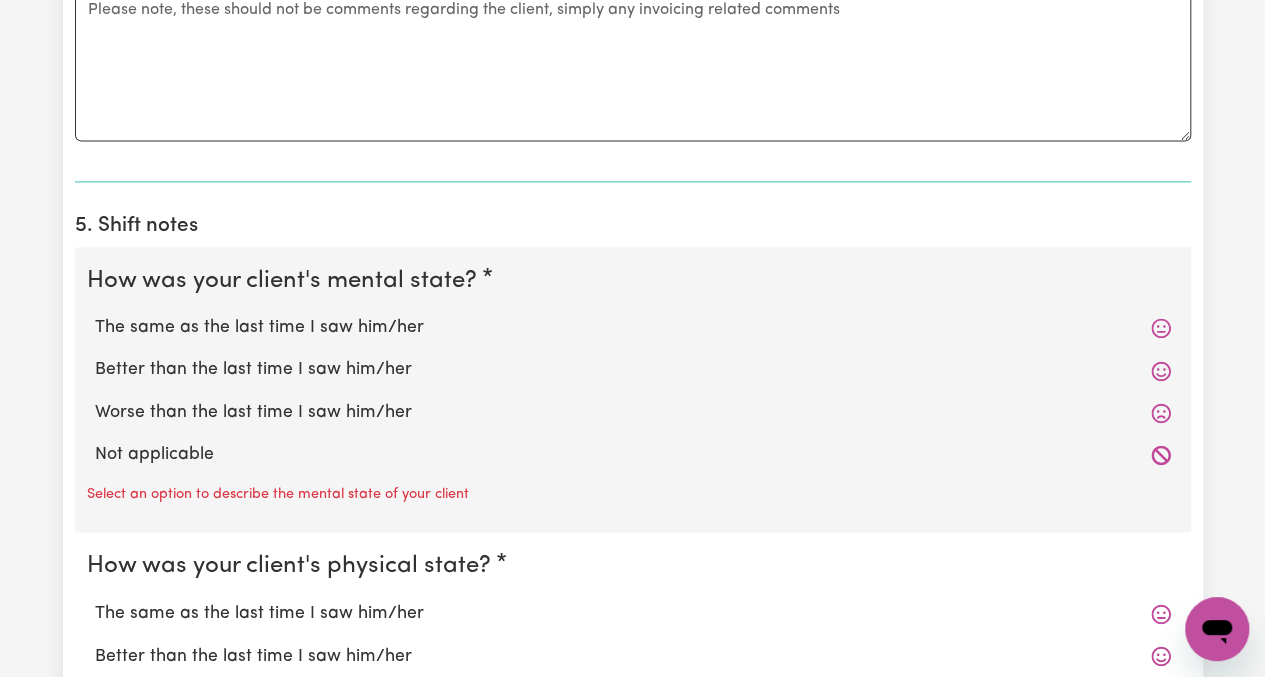 click on "How was your client's mental state? The same as the last time I saw him/her Better than the last time I saw him/her Worse than the last time I saw him/her Not applicable Select an option to describe the mental state of your client" at bounding box center (633, 390) 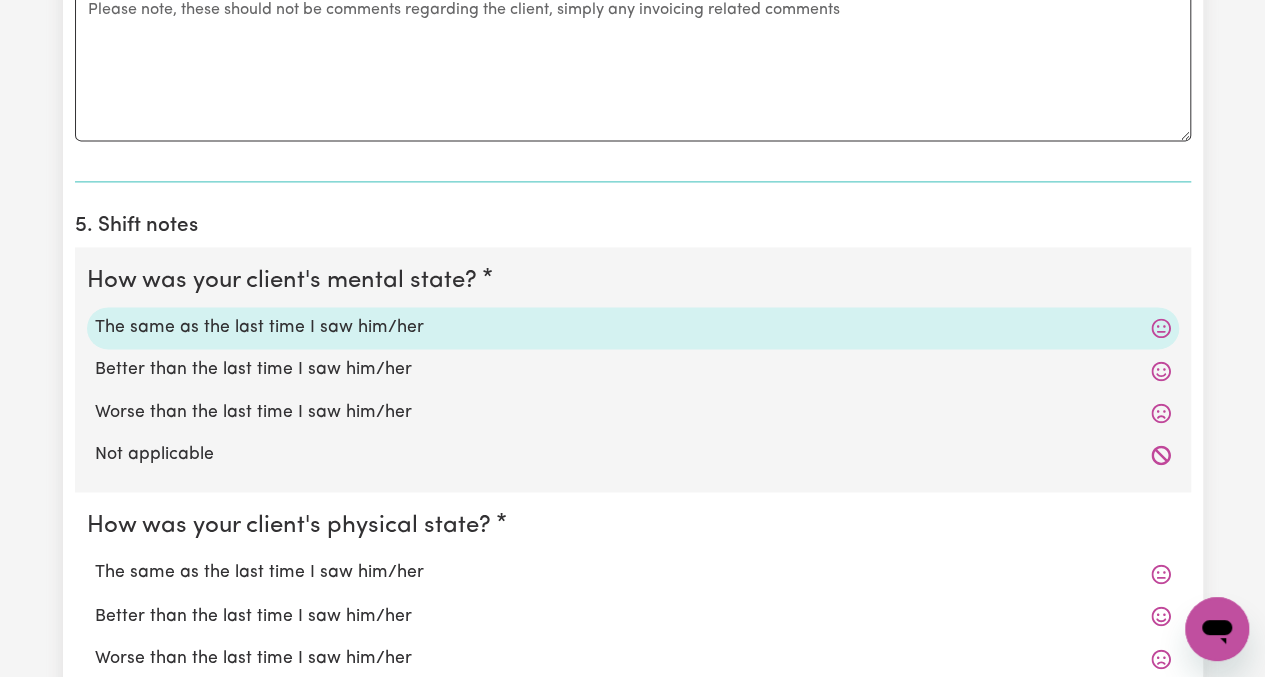 click on "The same as the last time I saw him/her" at bounding box center (633, 573) 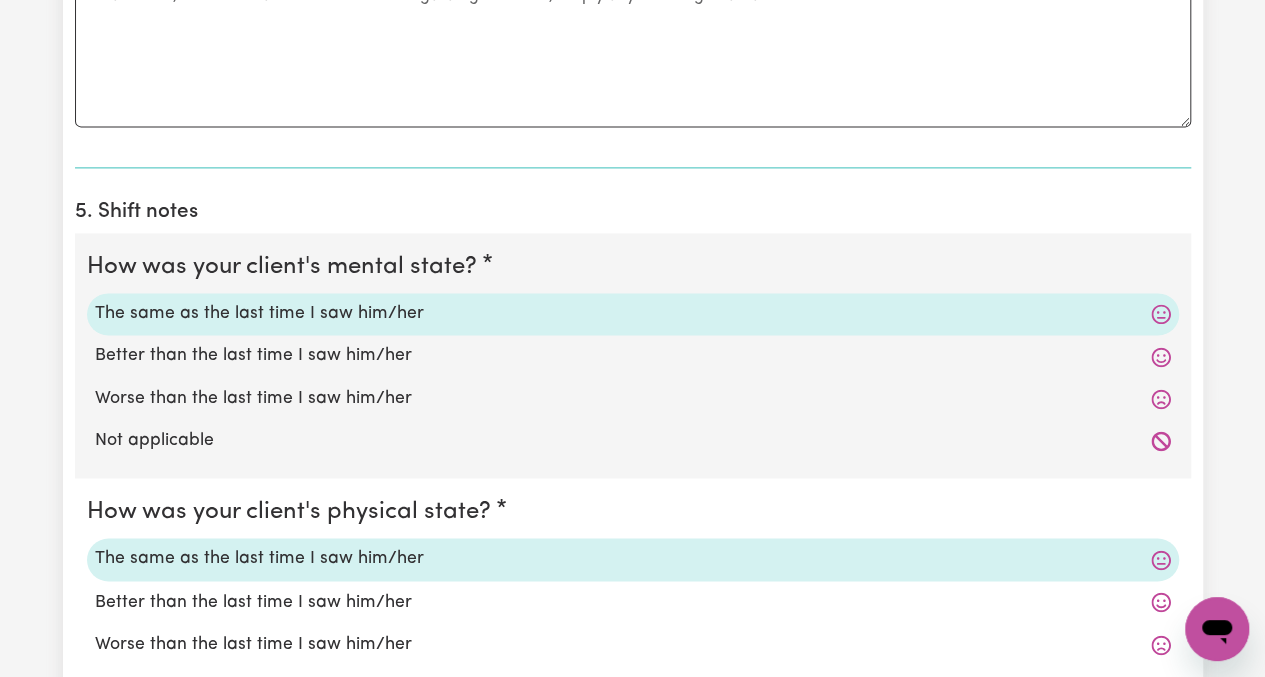 scroll, scrollTop: 1600, scrollLeft: 0, axis: vertical 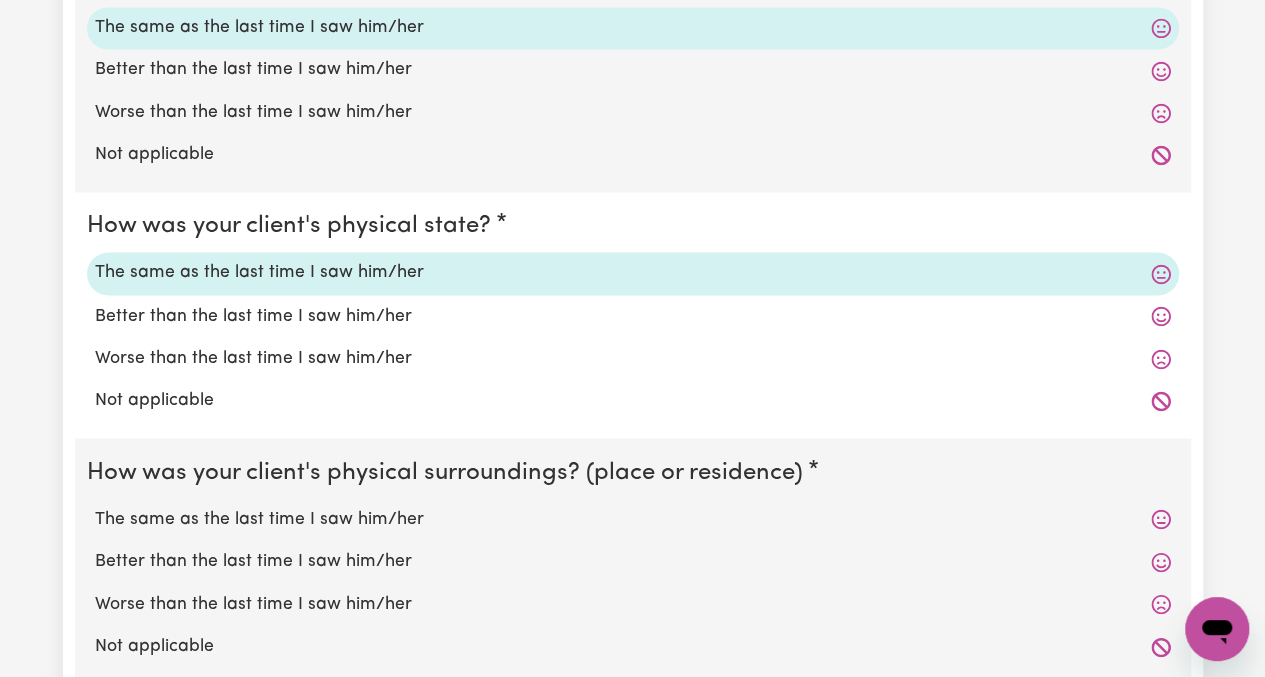 click on "The same as the last time I saw him/her" at bounding box center [633, 519] 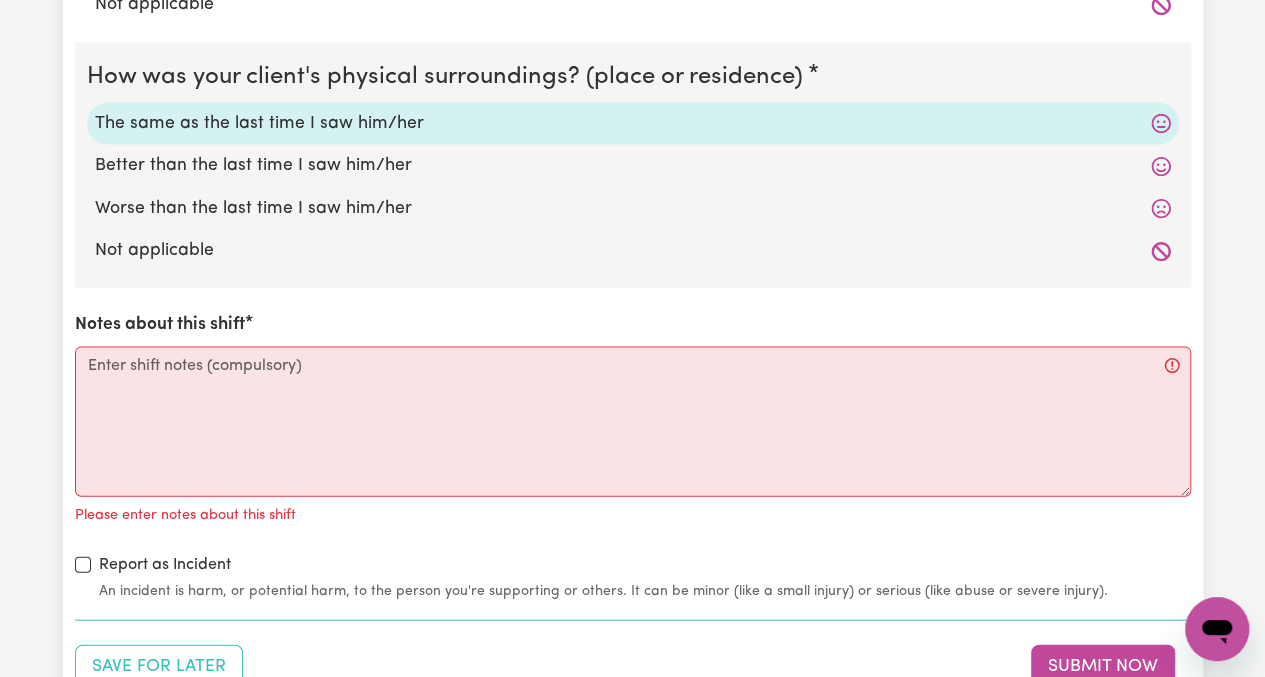 scroll, scrollTop: 2000, scrollLeft: 0, axis: vertical 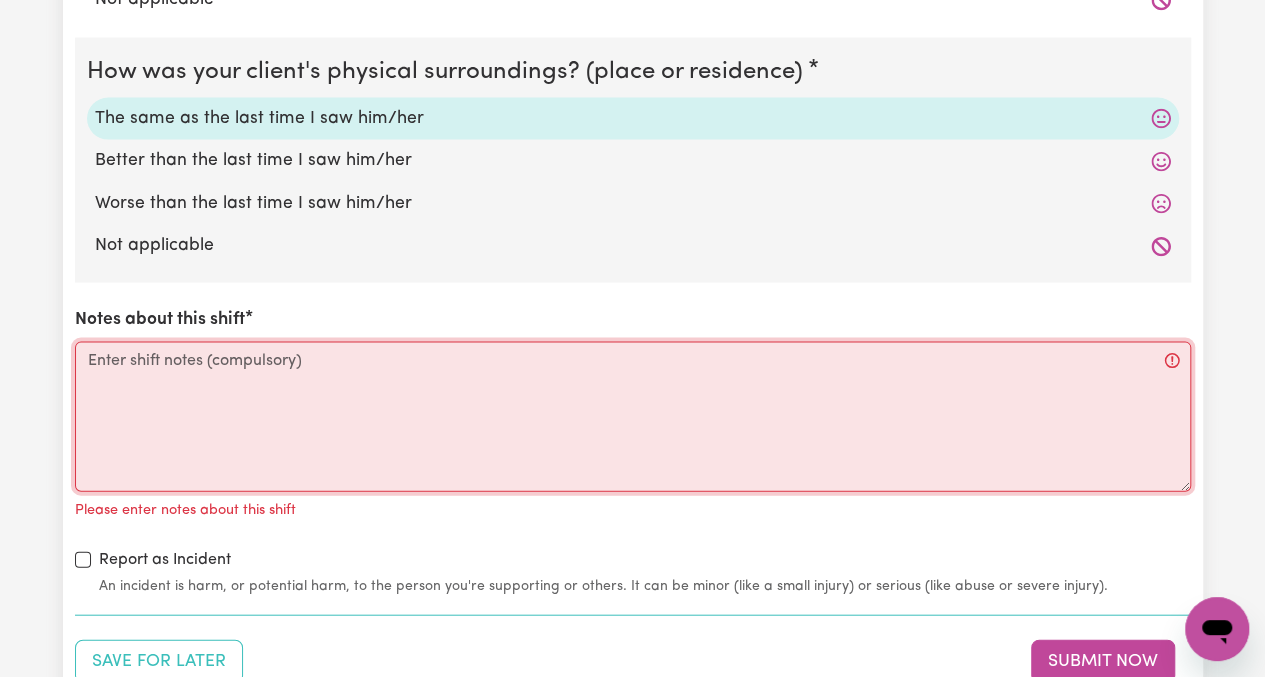 click on "Notes about this shift" at bounding box center [633, 417] 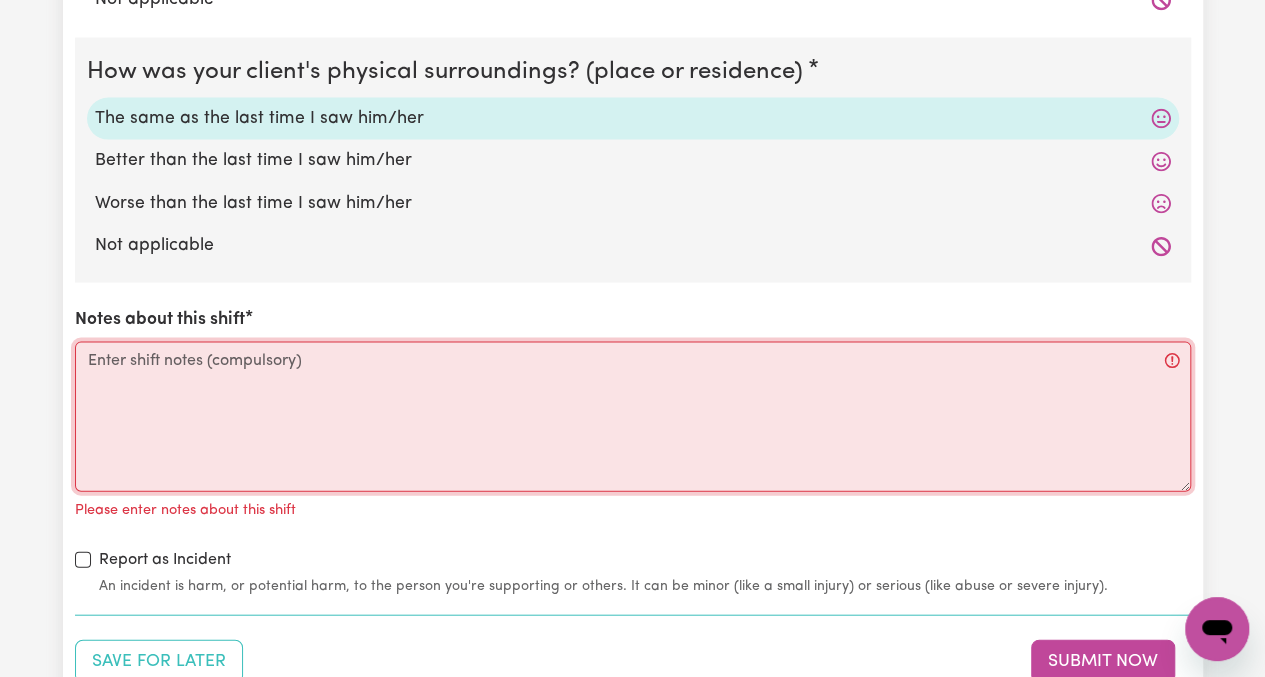 paste on "Visit Summary:
Attended [PERSON_NAME]’s home in [GEOGRAPHIC_DATA] at 4:00 pm.
Folded and put away clean laundry from a previous visit.
Took Periklis out to [PERSON_NAME] for a cup of coffee and social interaction.
Upon returning home, I prepared clean clothes and asked him to take a shower.
While [PERSON_NAME] was showering, I:
Washed his worn clothing
Took out the rubbish
Wiped down benches
Cleaned the microwave
Washed and put away dishes
Heated up his dinner: meatball soup from the freezer dated [DATE] (oldest available meal).
During dinner, [PERSON_NAME] showed minor difficulty swallowing and hiccupped. I checked on him multiple times, and he reassured me he was fine.
After his meal, I washed and put away the dishes.
Once the washing machine cycle was complete, I hung up the clean laundry to dry.
Ensured the home was secure before leaving.
Confirmed [PERSON_NAME] had brushed his teeth and was ready for bed." 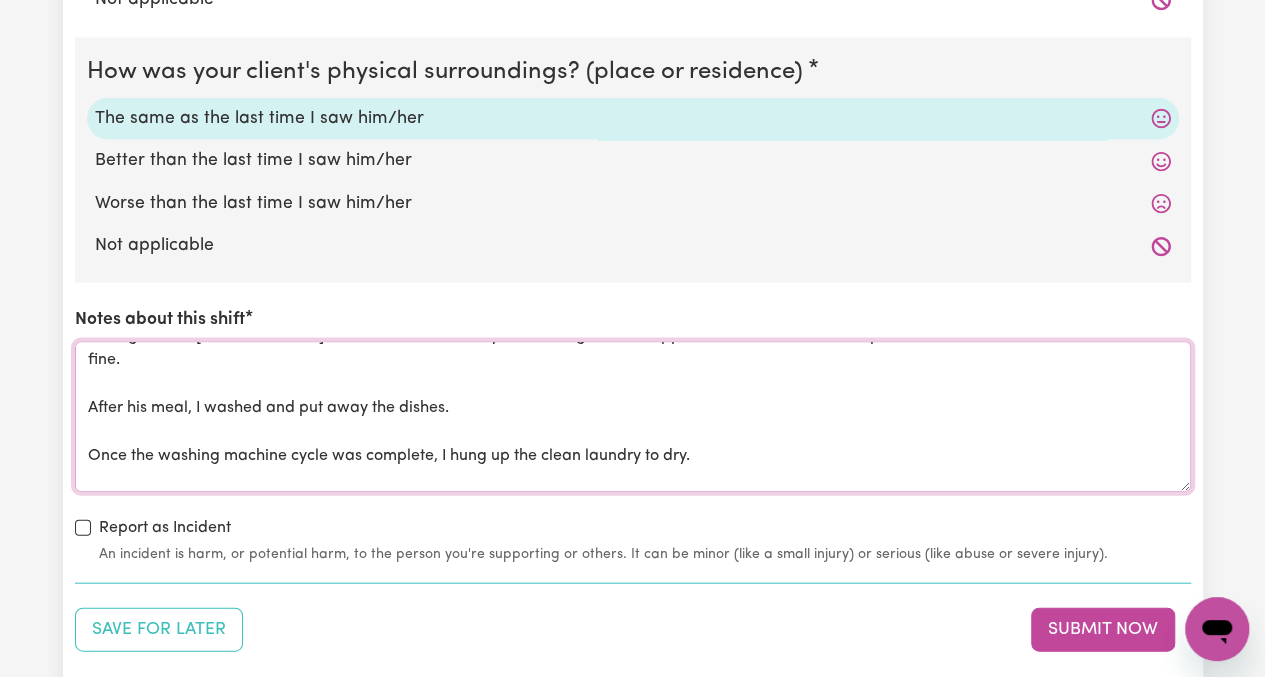 scroll, scrollTop: 655, scrollLeft: 0, axis: vertical 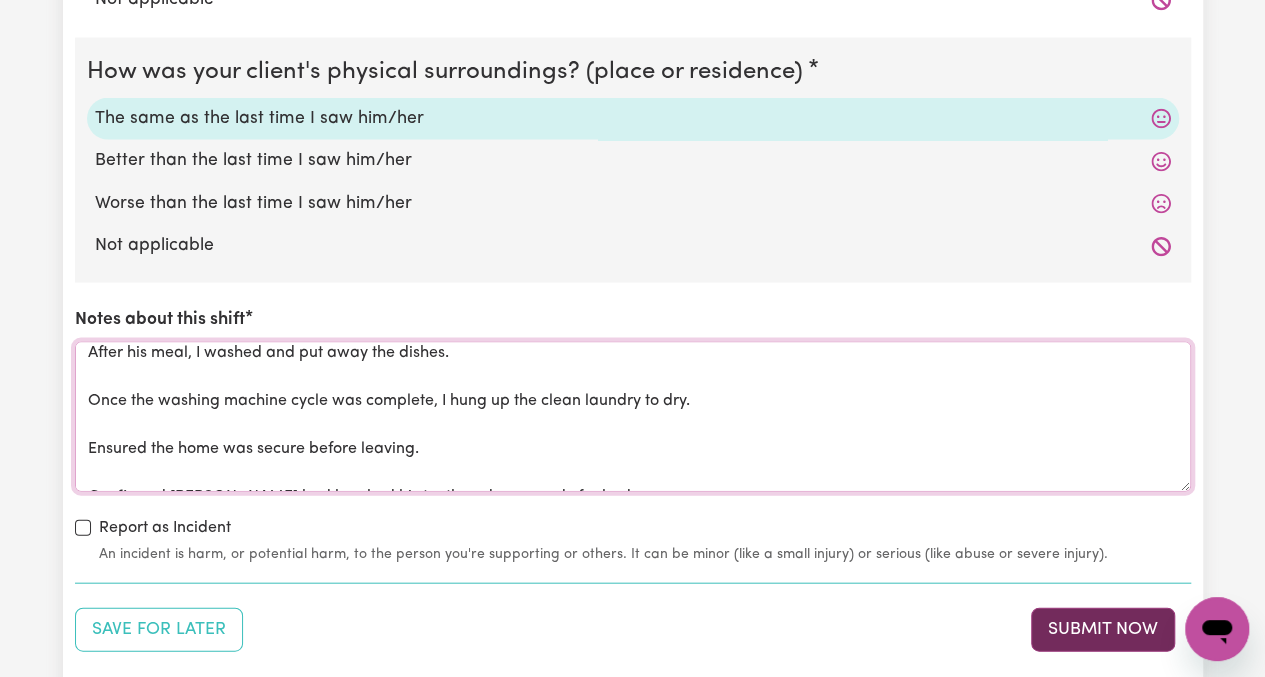 type on "Visit Summary:
Attended [PERSON_NAME]’s home in [GEOGRAPHIC_DATA] at 4:00 pm.
Folded and put away clean laundry from a previous visit.
Took Periklis out to [PERSON_NAME] for a cup of coffee and social interaction.
Upon returning home, I prepared clean clothes and asked him to take a shower.
While [PERSON_NAME] was showering, I:
Washed his worn clothing
Took out the rubbish
Wiped down benches
Cleaned the microwave
Washed and put away dishes
Heated up his dinner: meatball soup from the freezer dated [DATE] (oldest available meal).
During dinner, [PERSON_NAME] showed minor difficulty swallowing and hiccupped. I checked on him multiple times, and he reassured me he was fine.
After his meal, I washed and put away the dishes.
Once the washing machine cycle was complete, I hung up the clean laundry to dry.
Ensured the home was secure before leaving.
Confirmed [PERSON_NAME] had brushed his teeth and was ready for bed." 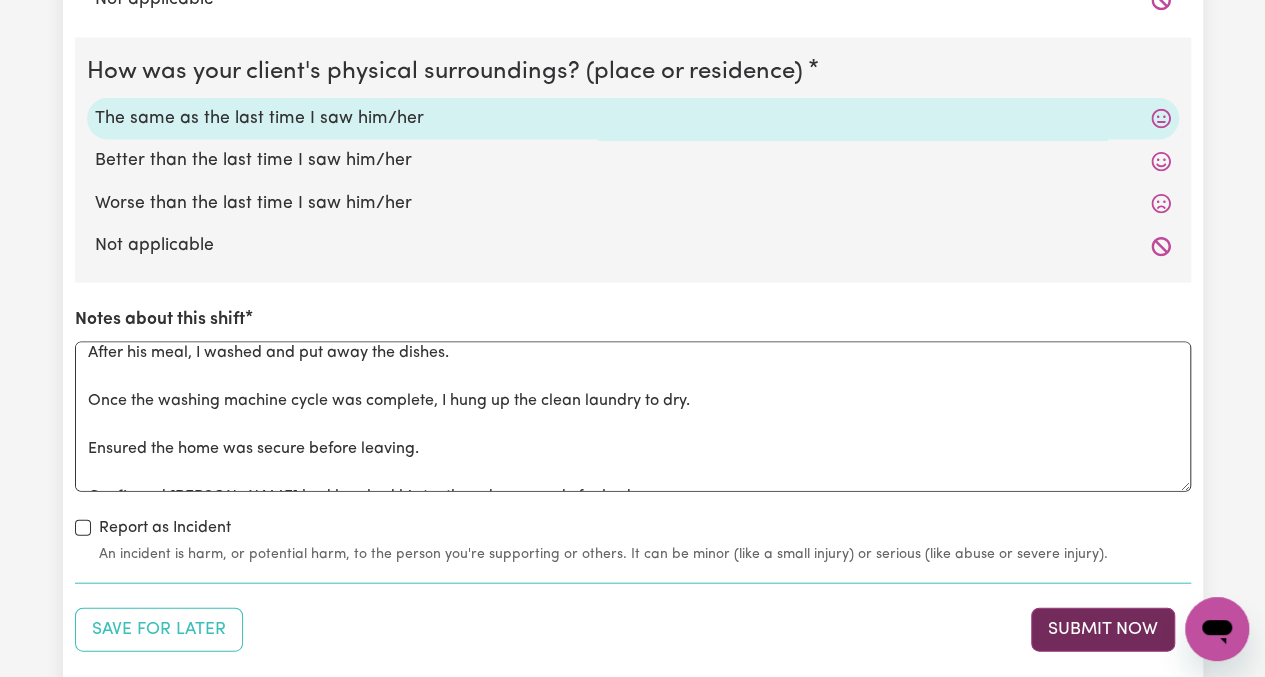 click on "Submit Now" at bounding box center (1103, 630) 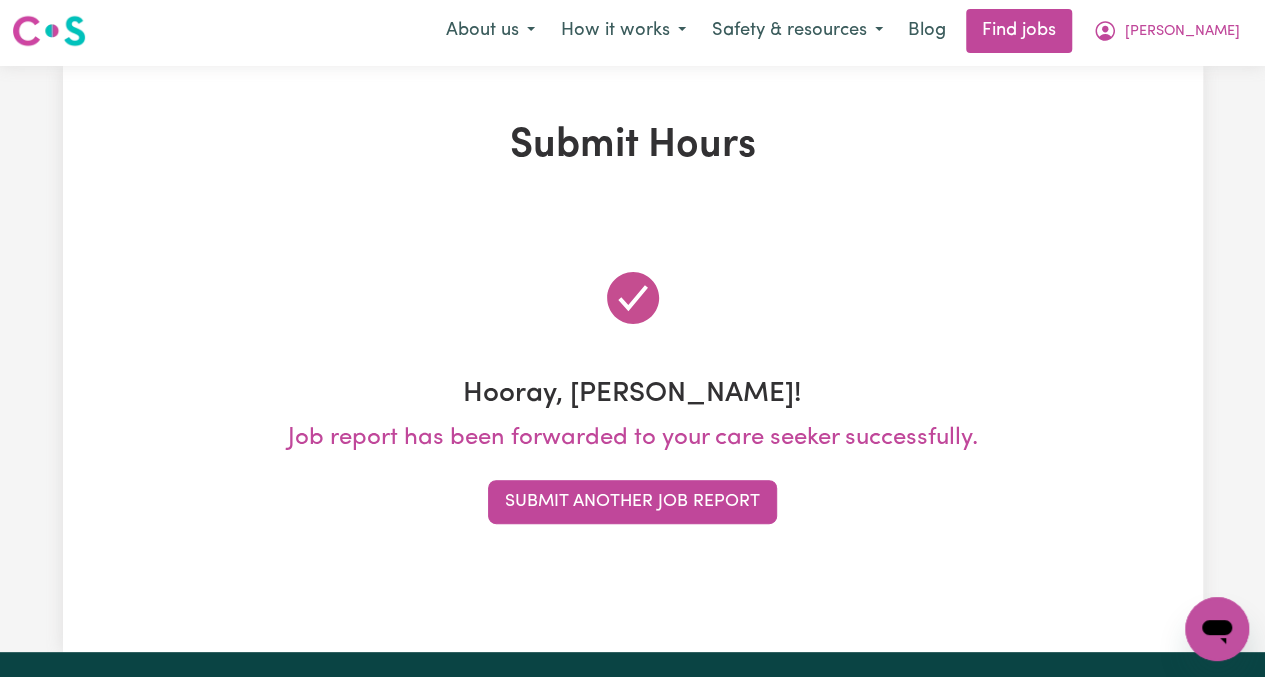 scroll, scrollTop: 0, scrollLeft: 0, axis: both 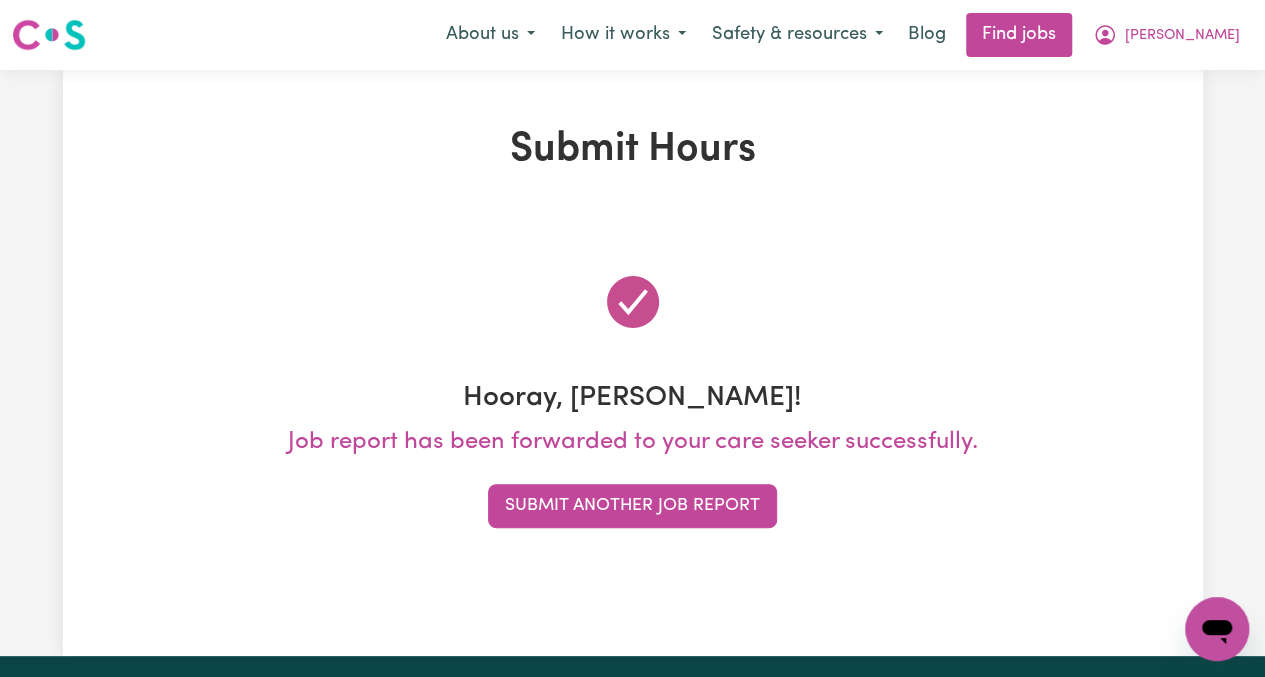 click on "Submit Hours Hooray, [PERSON_NAME]! Job report has been forwarded to your care seeker successfully. Submit Another Job Report" at bounding box center (633, 363) 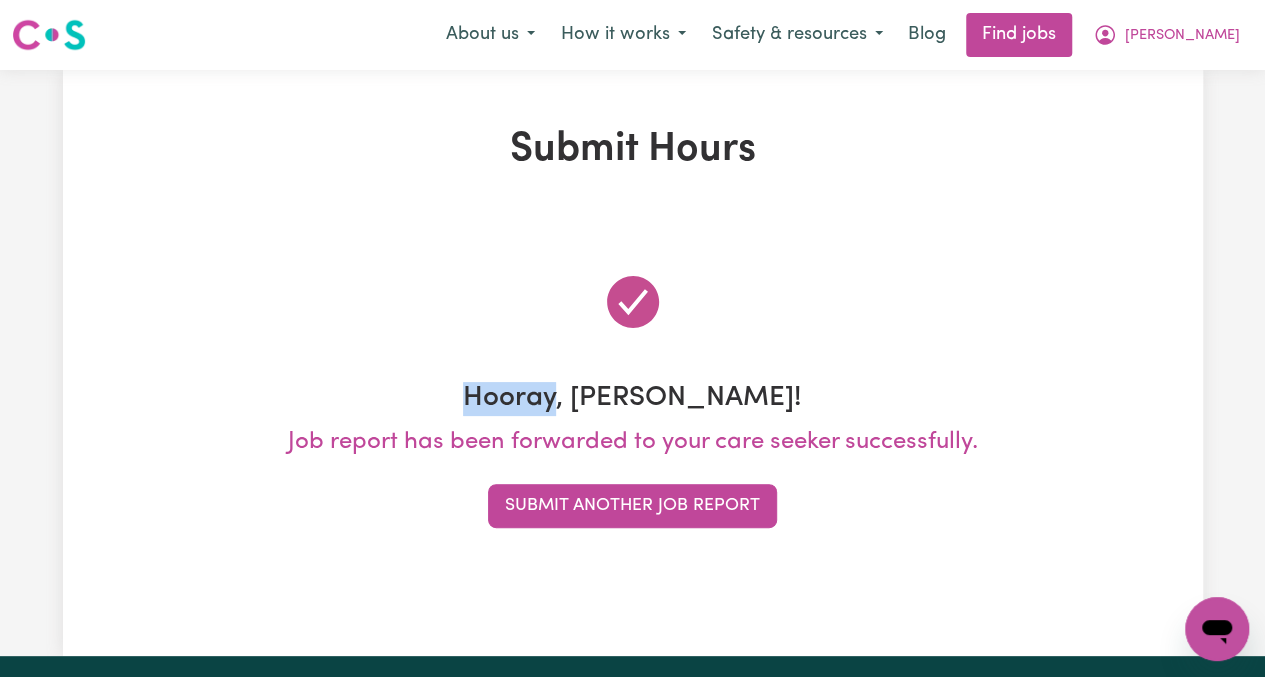 click on "Submit Hours Hooray, [PERSON_NAME]! Job report has been forwarded to your care seeker successfully. Submit Another Job Report" at bounding box center (633, 363) 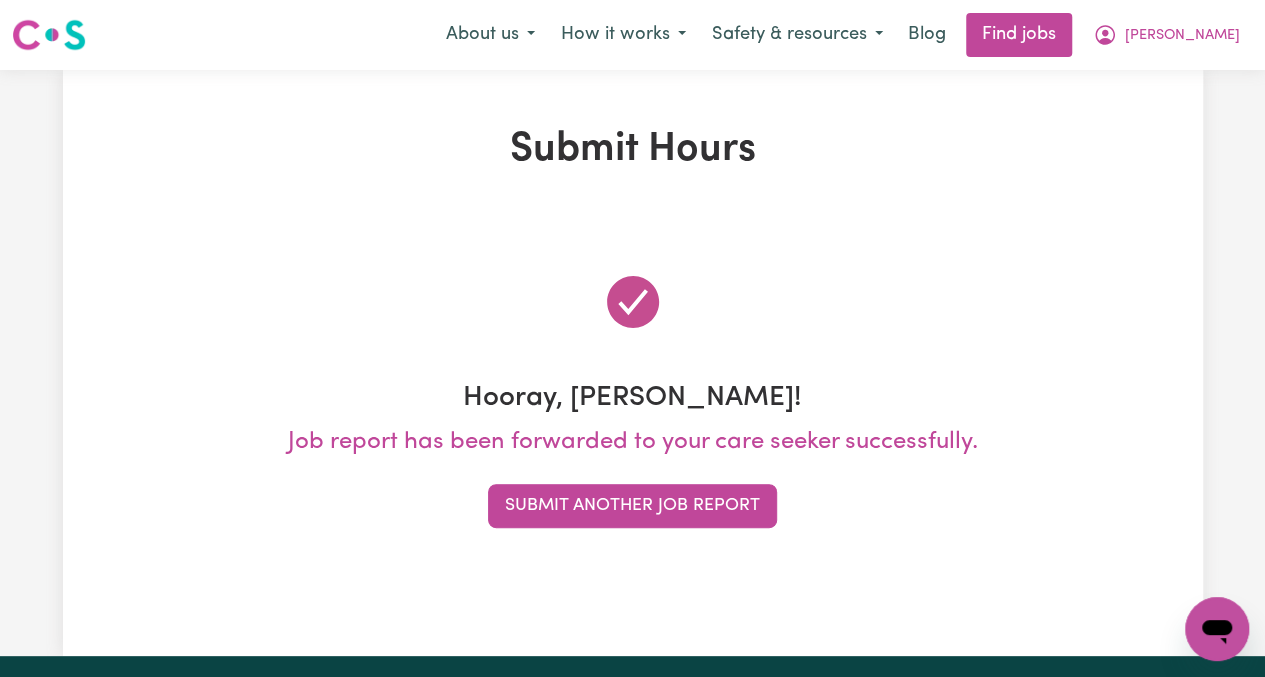 click on "Submit Hours Hooray, [PERSON_NAME]! Job report has been forwarded to your care seeker successfully. Submit Another Job Report" at bounding box center (633, 363) 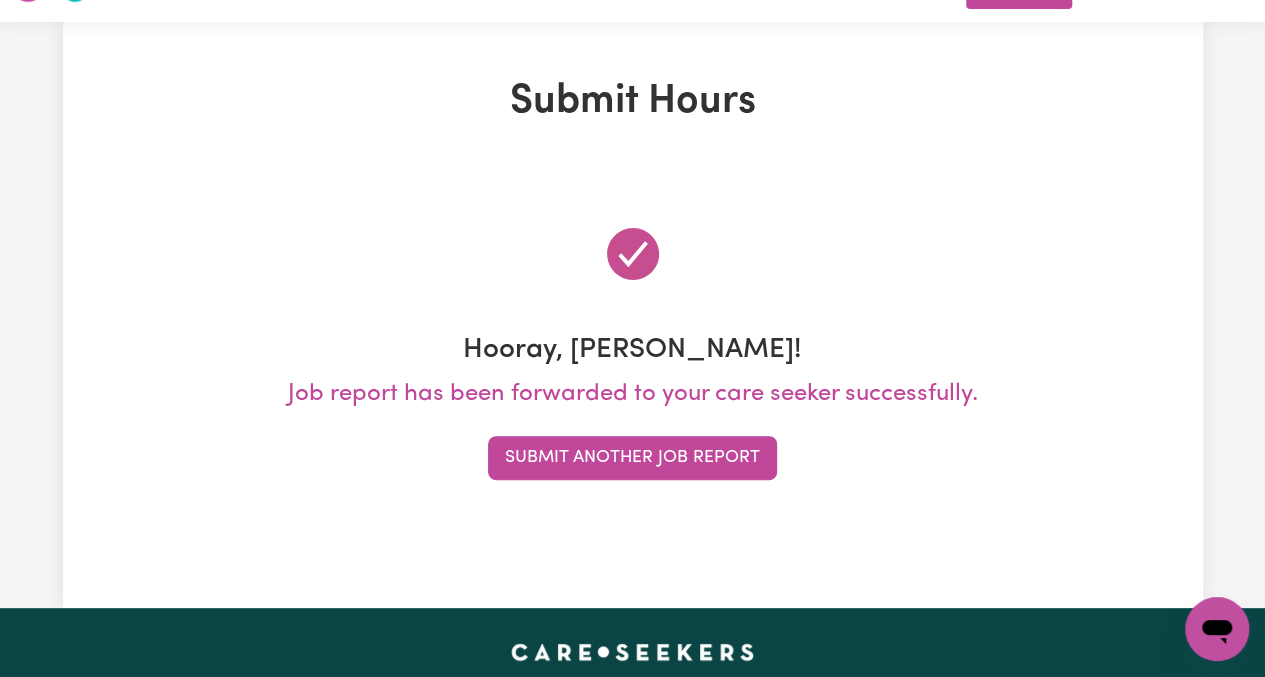 scroll, scrollTop: 50, scrollLeft: 0, axis: vertical 